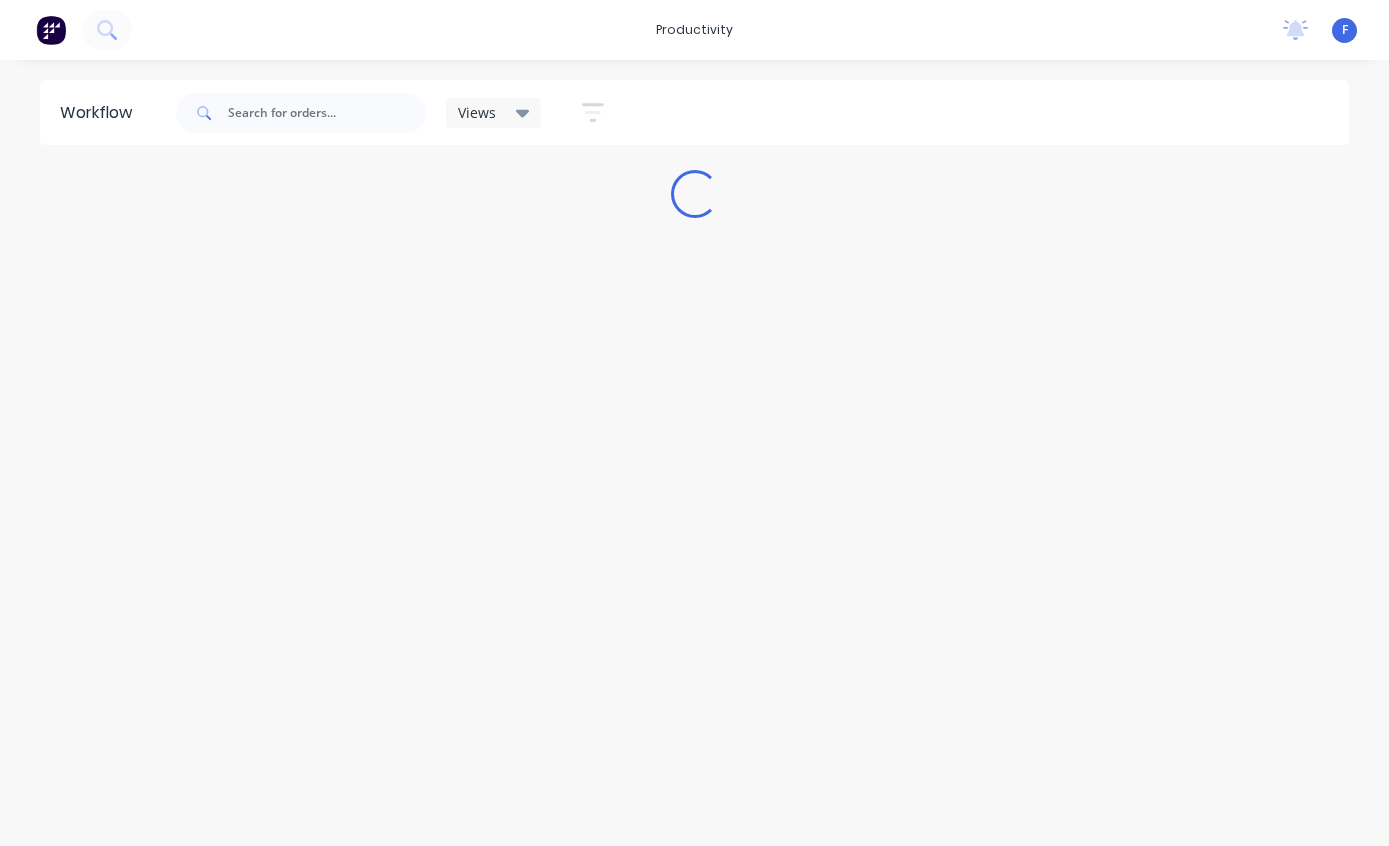 scroll, scrollTop: 40, scrollLeft: 0, axis: vertical 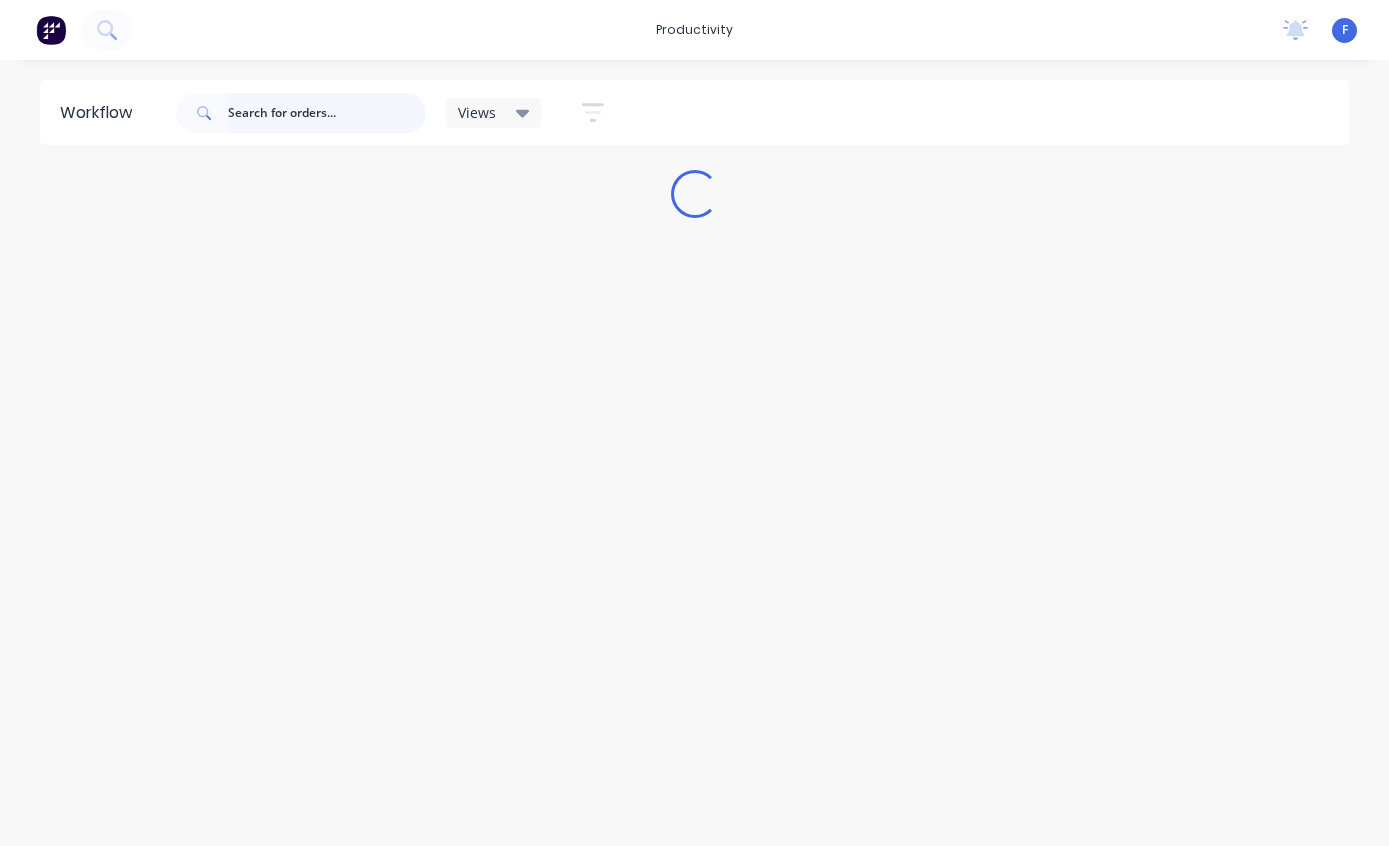 click at bounding box center [327, 113] 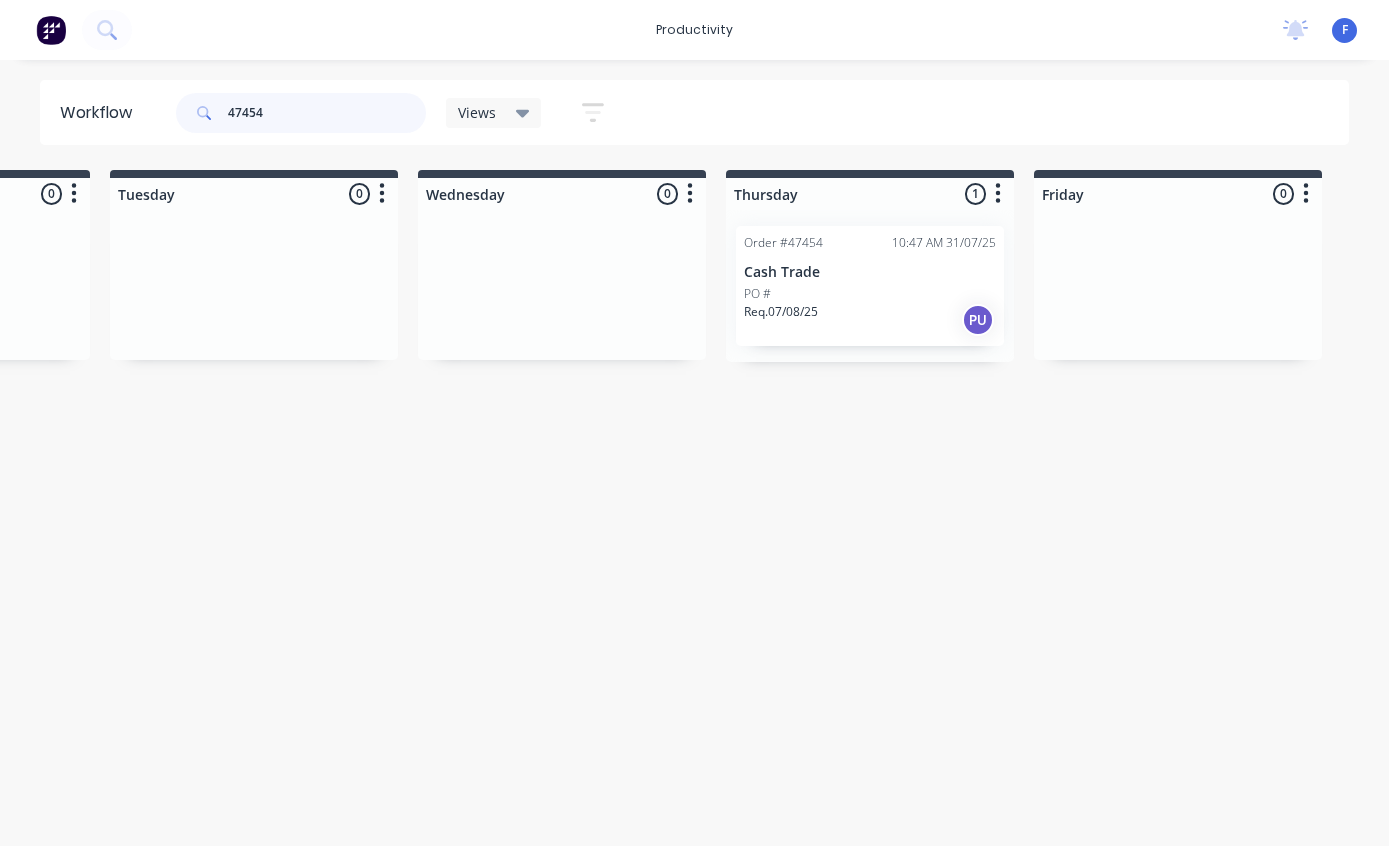 scroll, scrollTop: 16, scrollLeft: 1248, axis: both 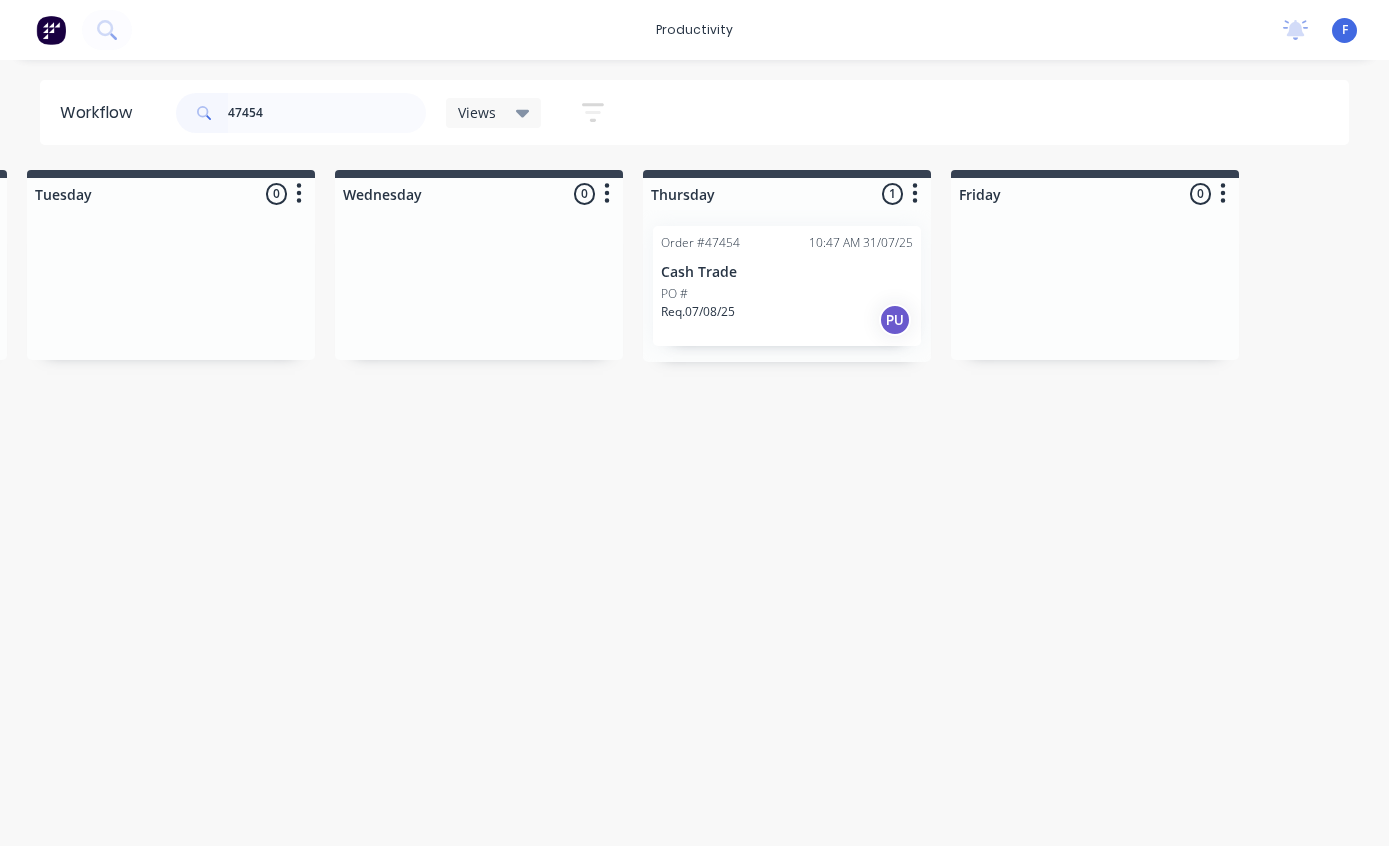 click on "Cash Trade" at bounding box center [787, 272] 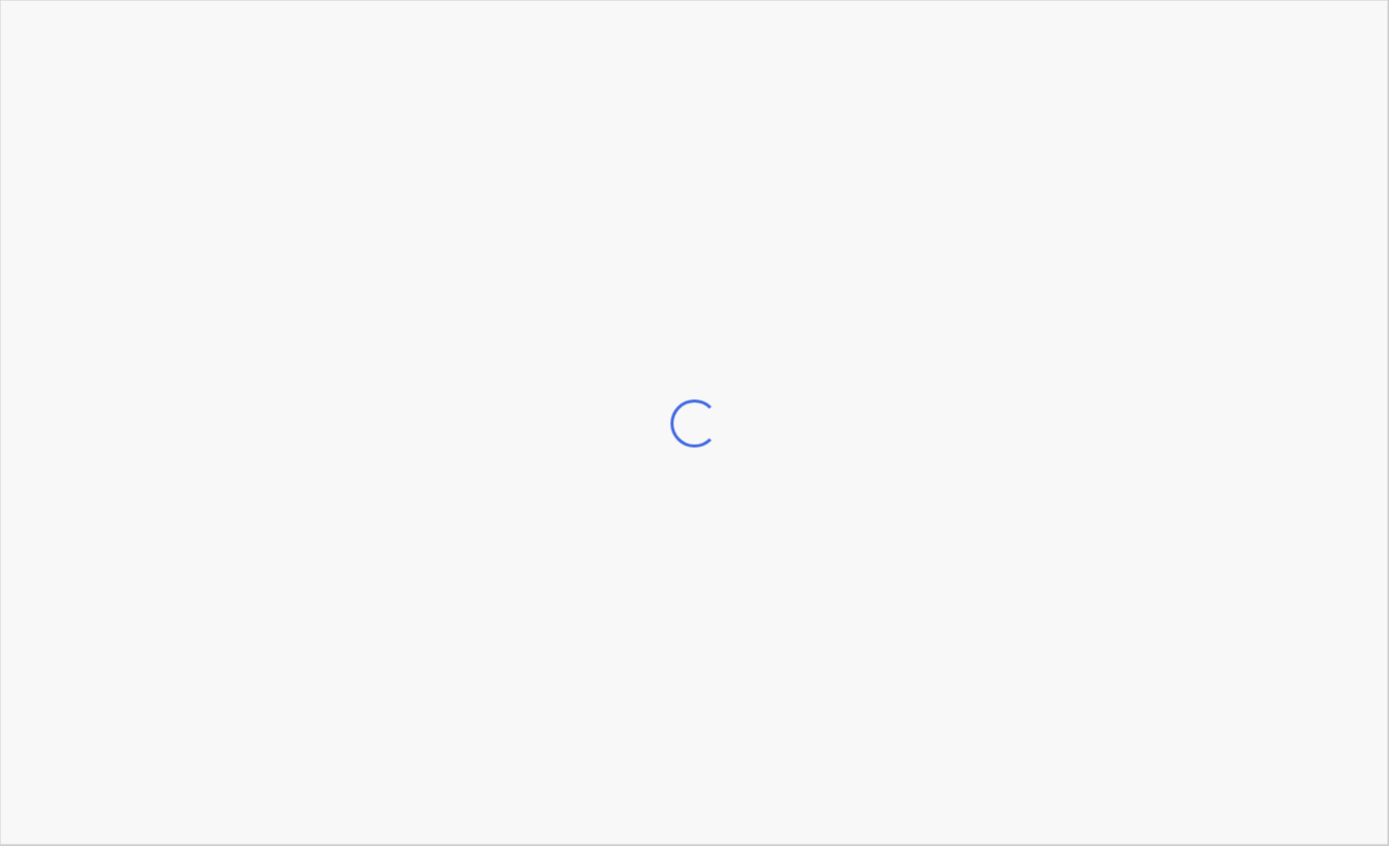 scroll, scrollTop: 17, scrollLeft: 1249, axis: both 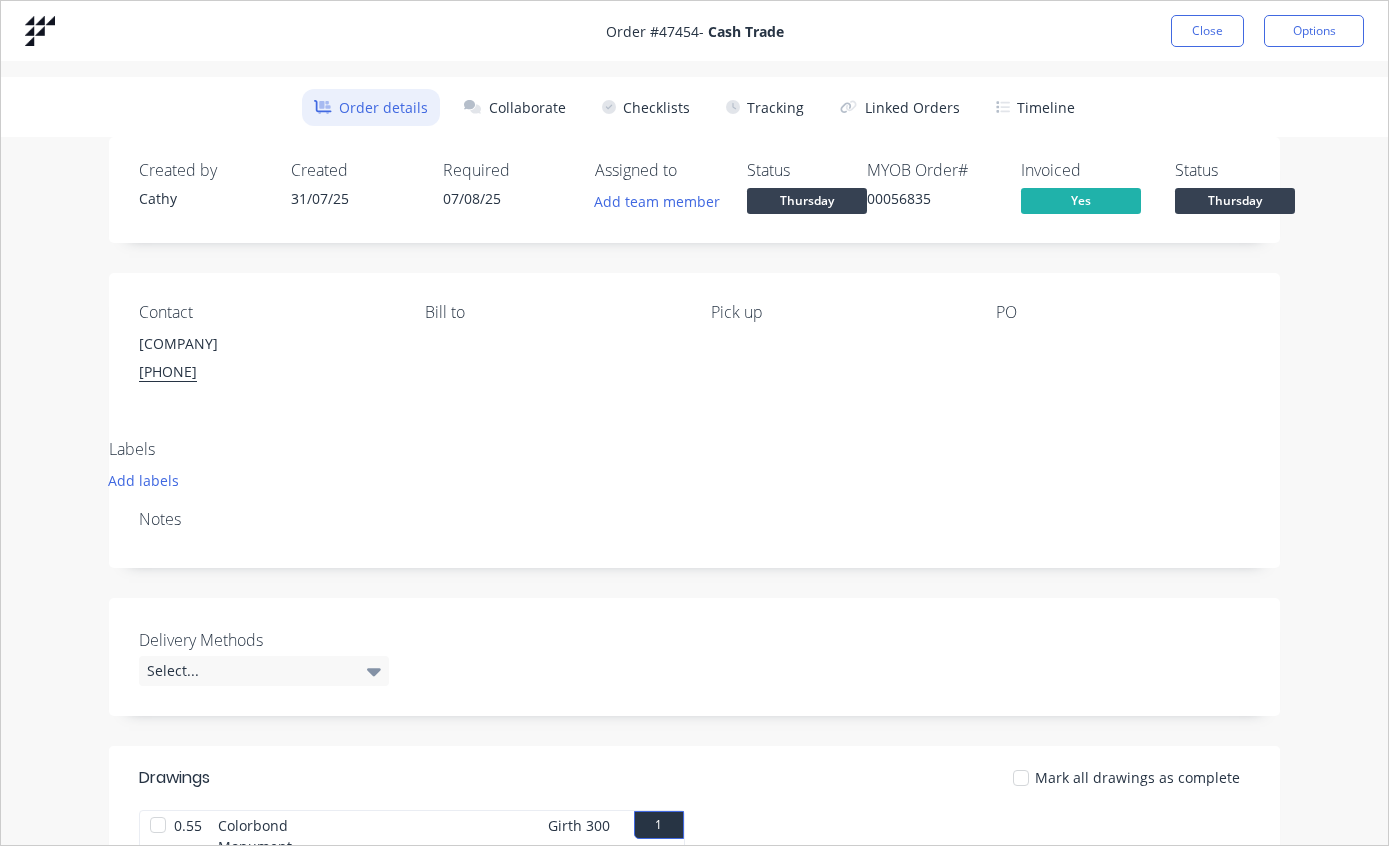 click on "Created by [NAME] Created [DATE] Required [DATE] Assigned to Add team member Status Thursday MYOB Order # [NUMBER] Invoiced Yes Status Thursday" at bounding box center [694, 190] 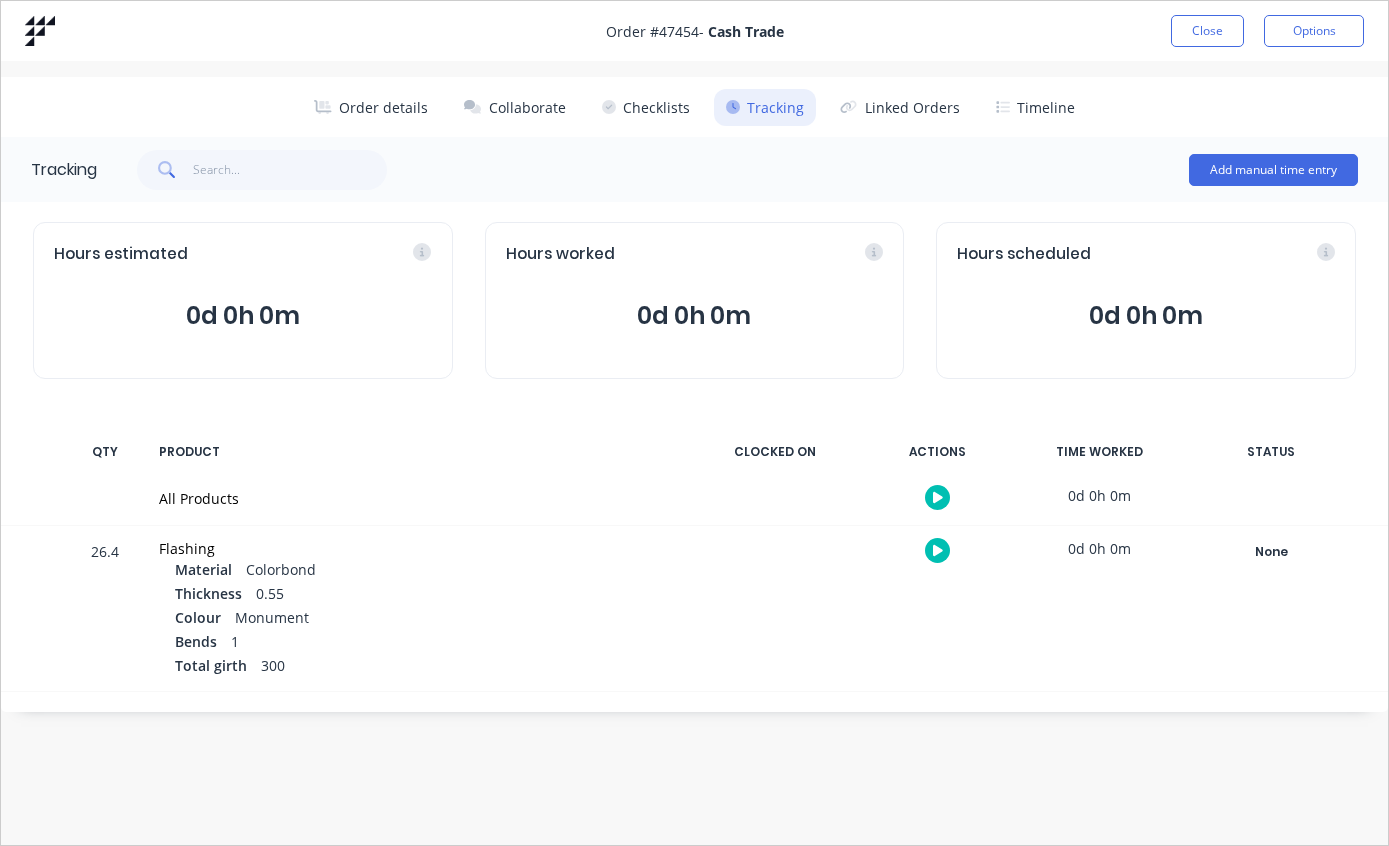 click on "Checklists" at bounding box center (646, 107) 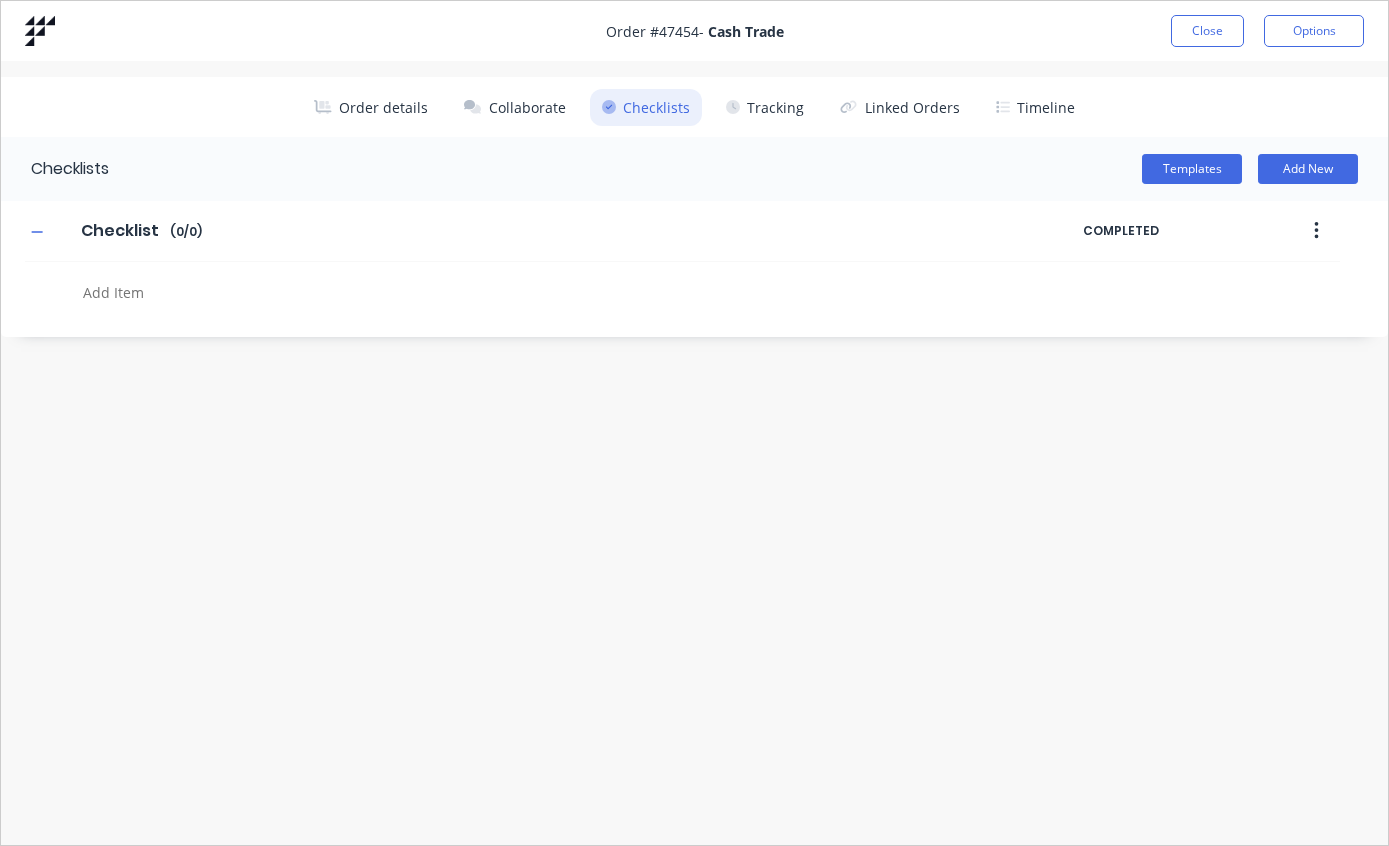 click on "Order details" at bounding box center [371, 107] 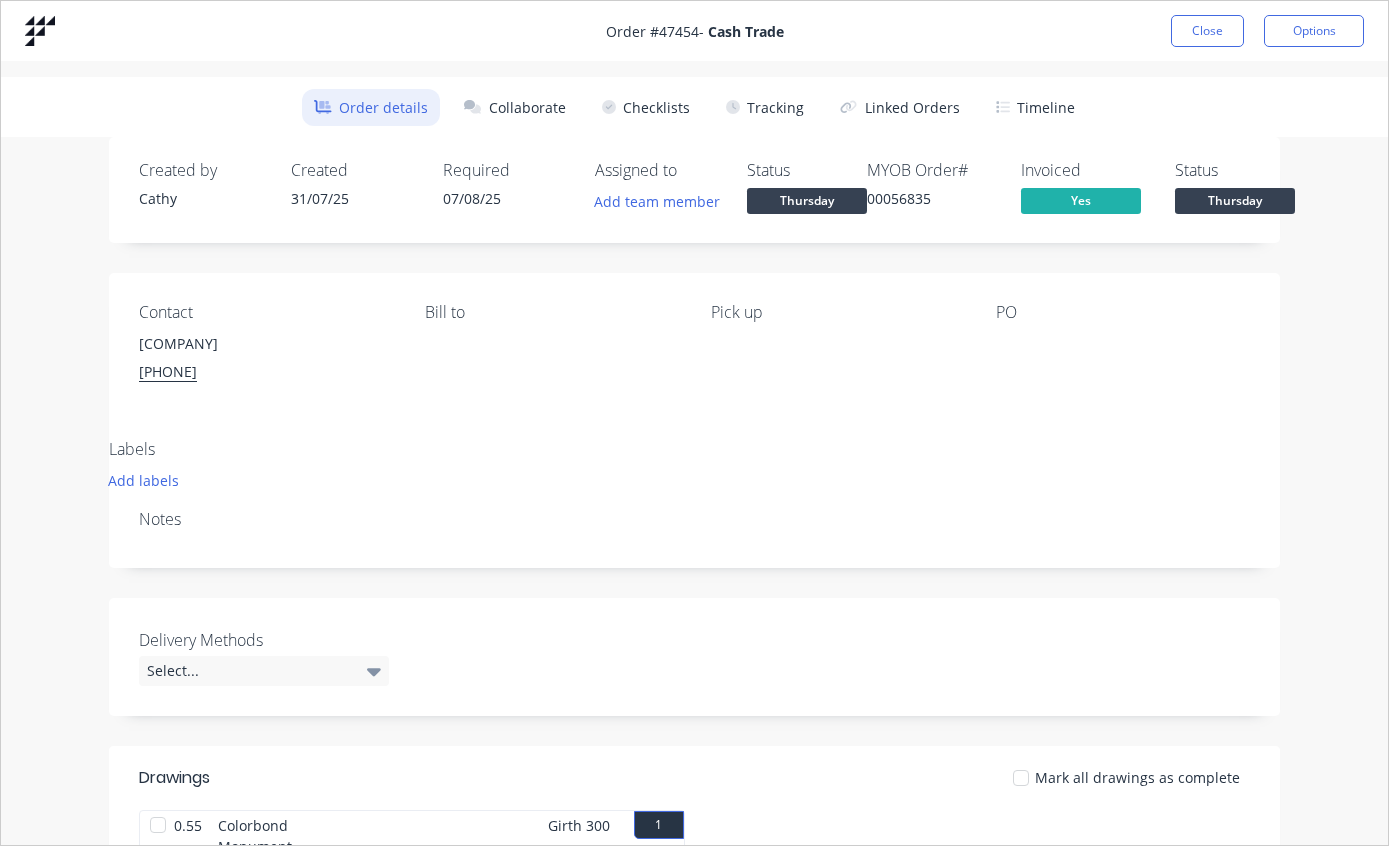 scroll, scrollTop: 0, scrollLeft: 0, axis: both 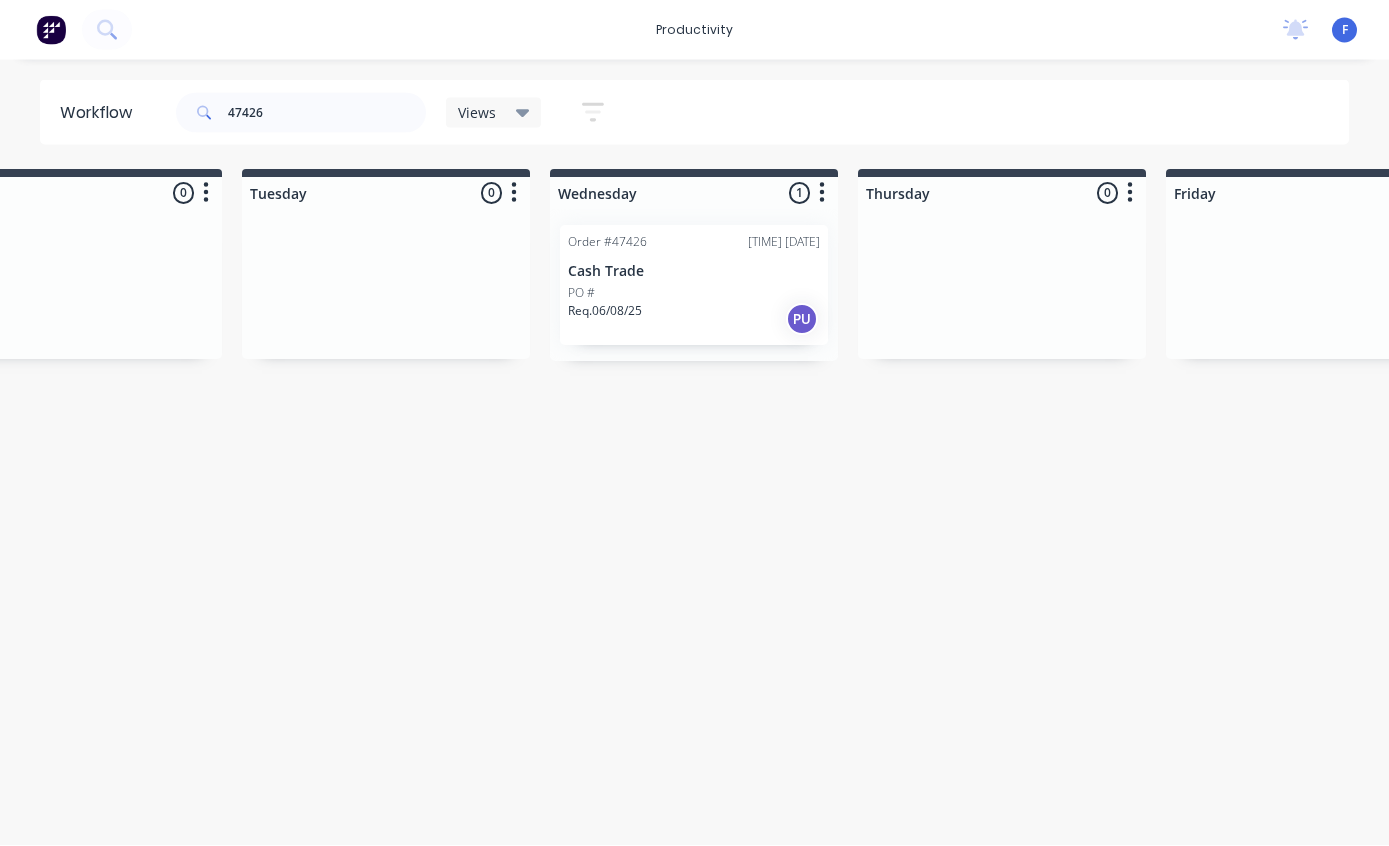 click on "PO #" at bounding box center (694, 294) 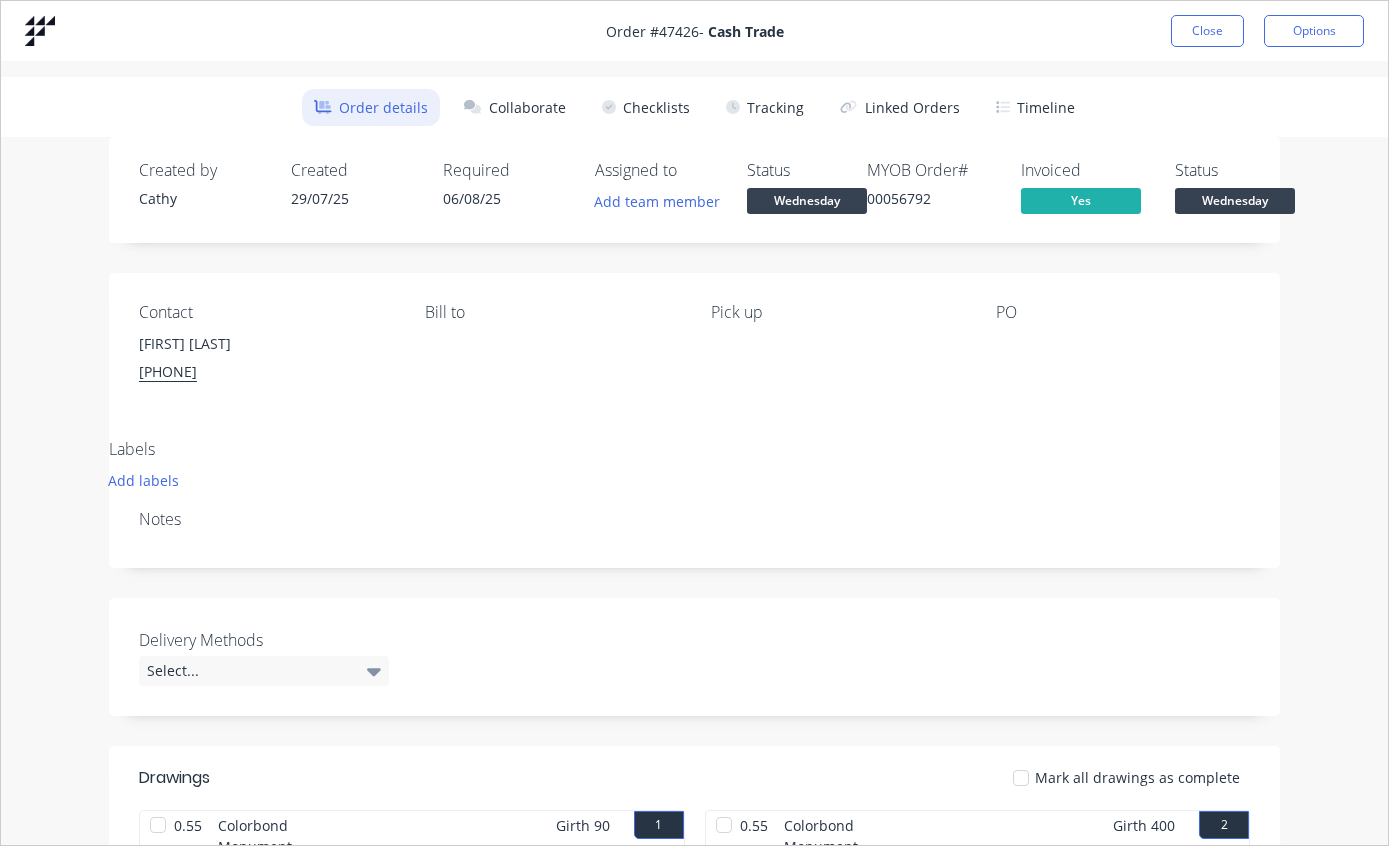 click on "Tracking" at bounding box center (765, 107) 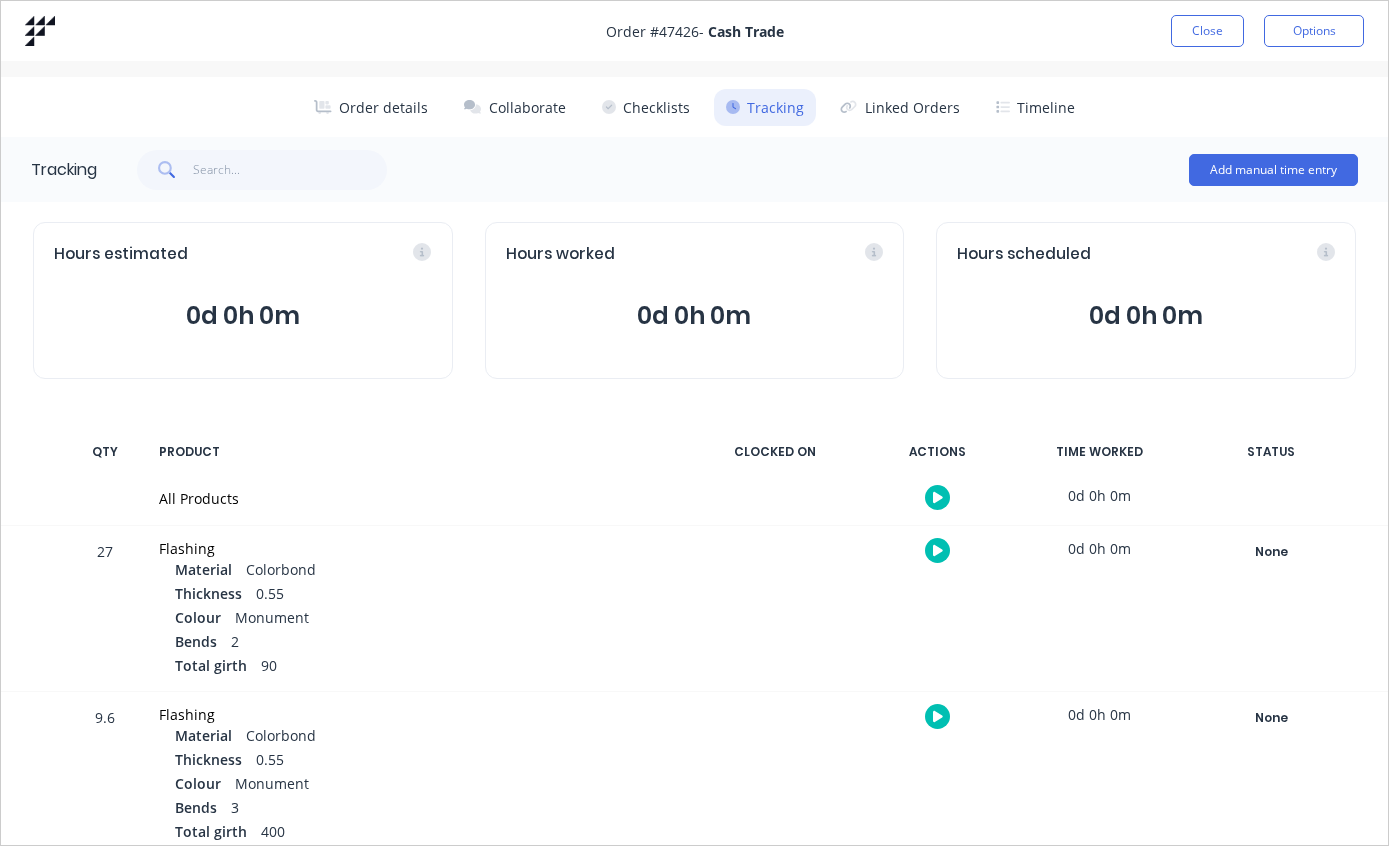 scroll, scrollTop: 0, scrollLeft: 0, axis: both 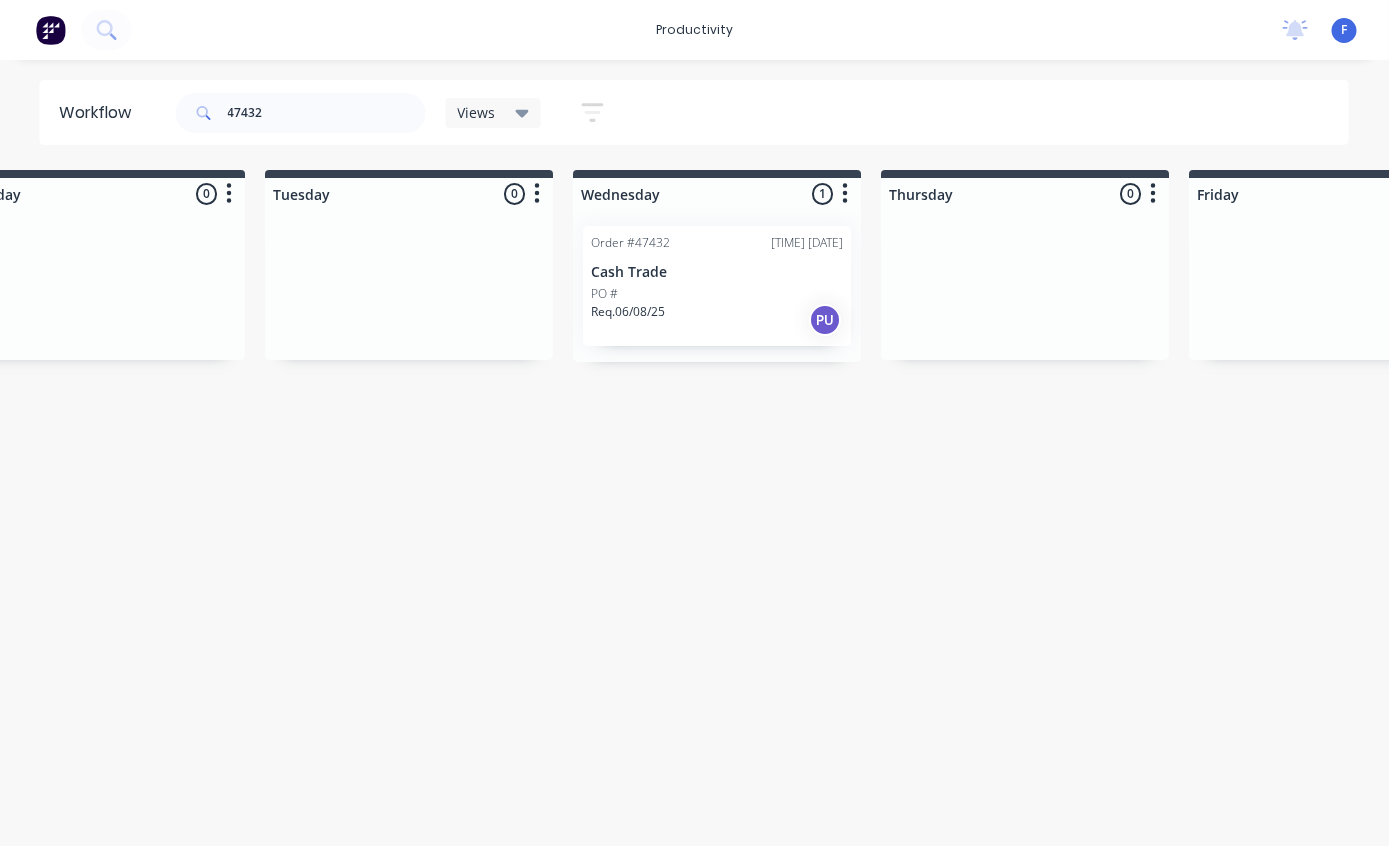 click on "Cash Trade" at bounding box center (718, 272) 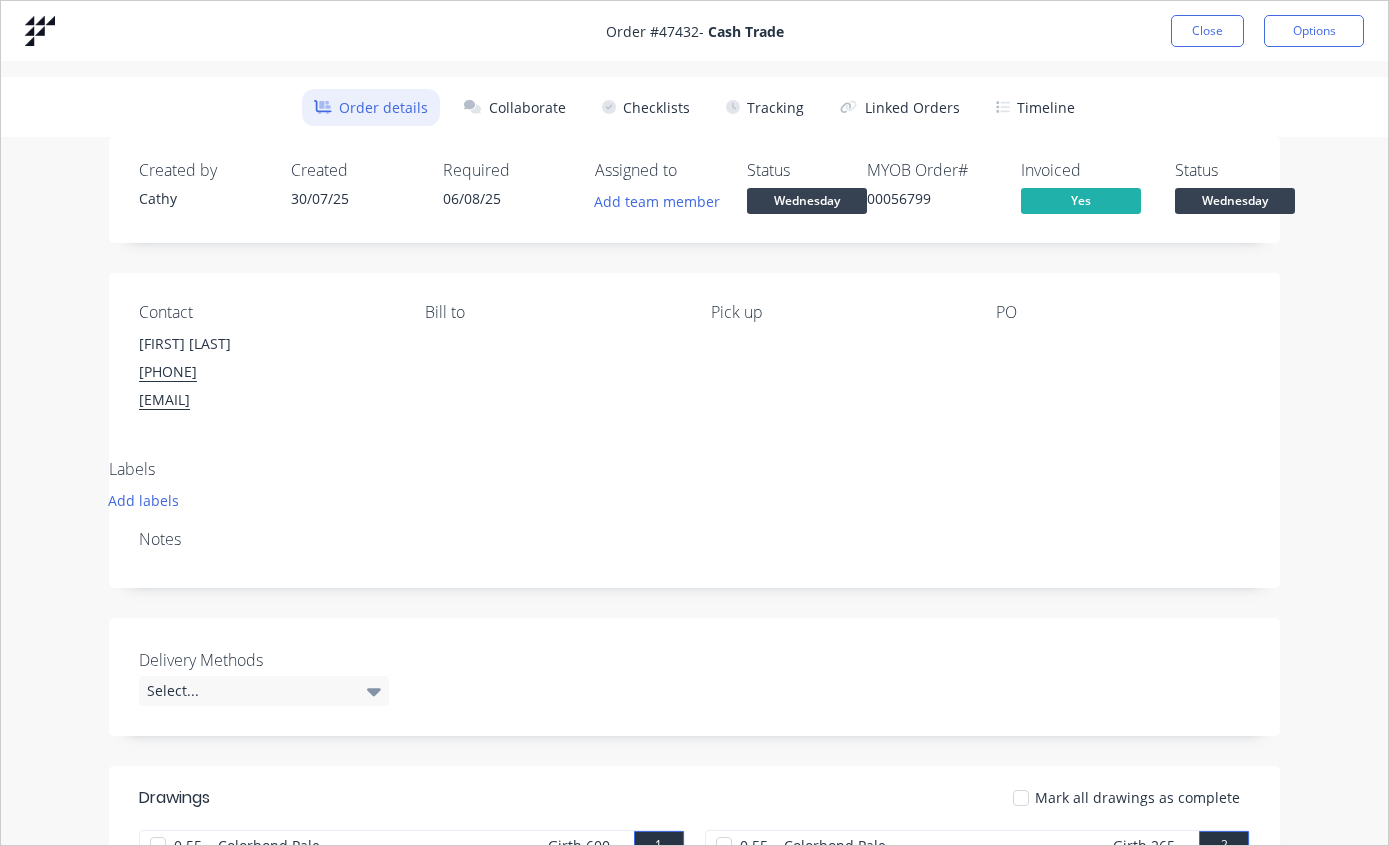scroll, scrollTop: 0, scrollLeft: 0, axis: both 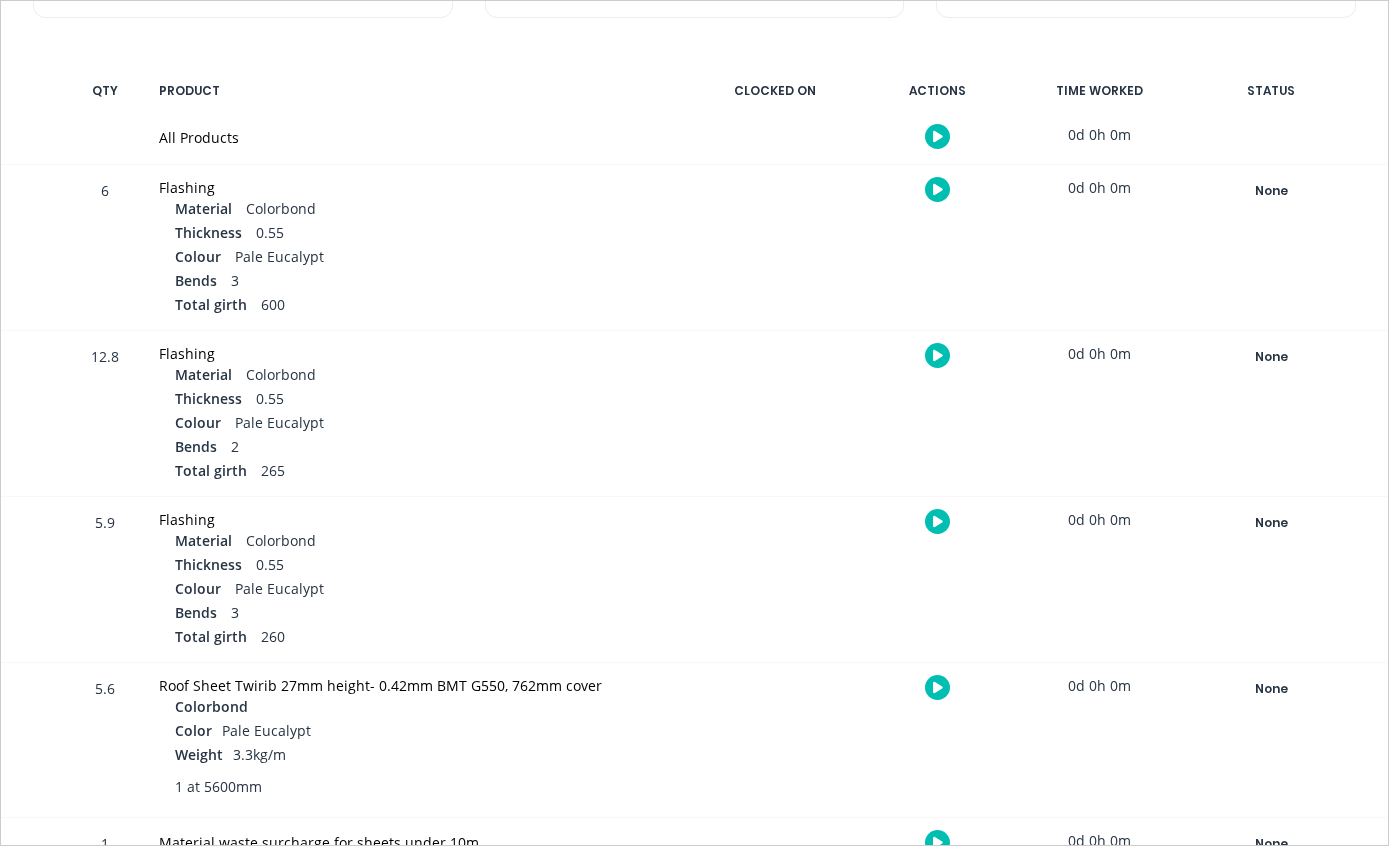 click on "None" at bounding box center [1271, 191] 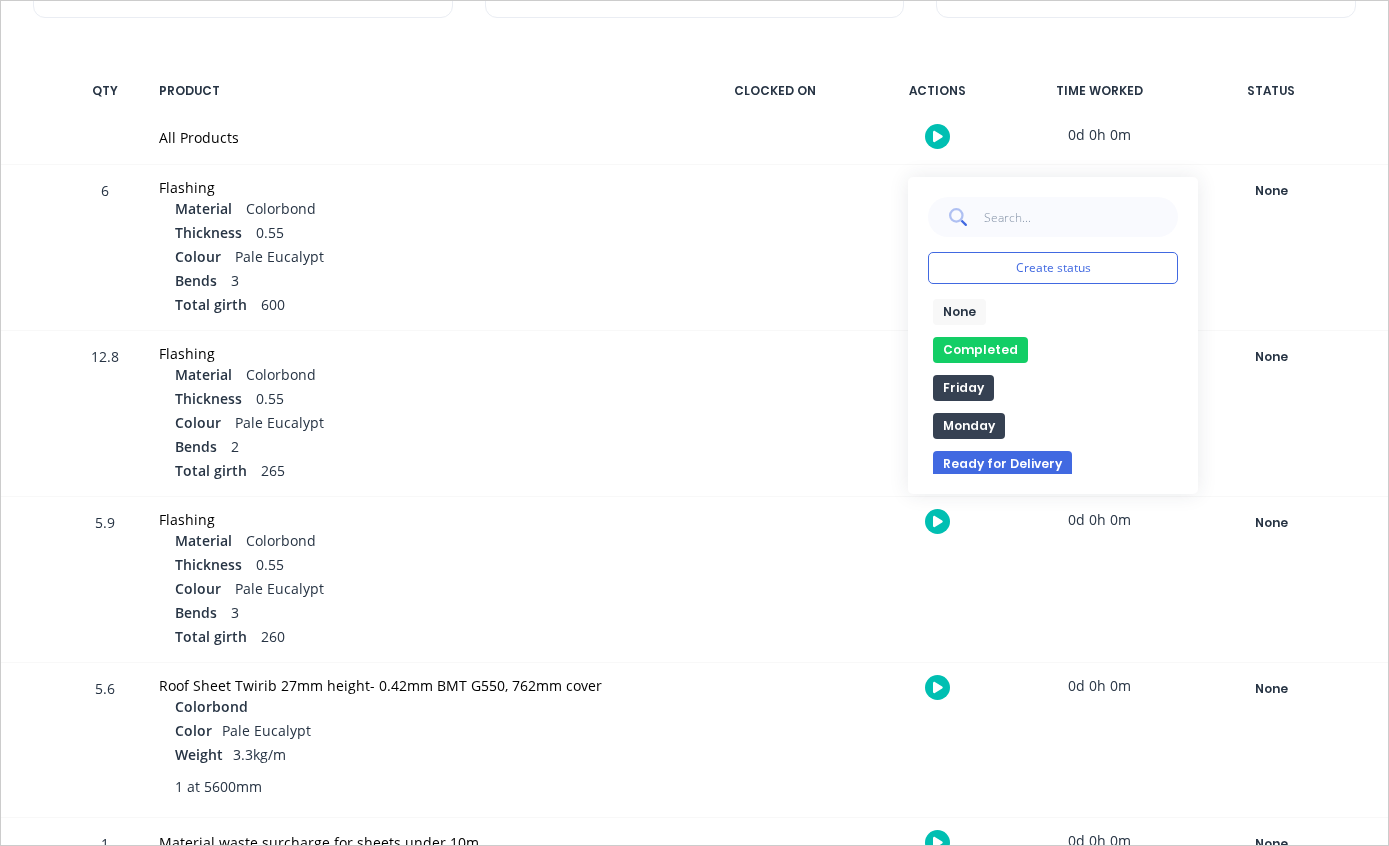 click on "Completed" at bounding box center [980, 350] 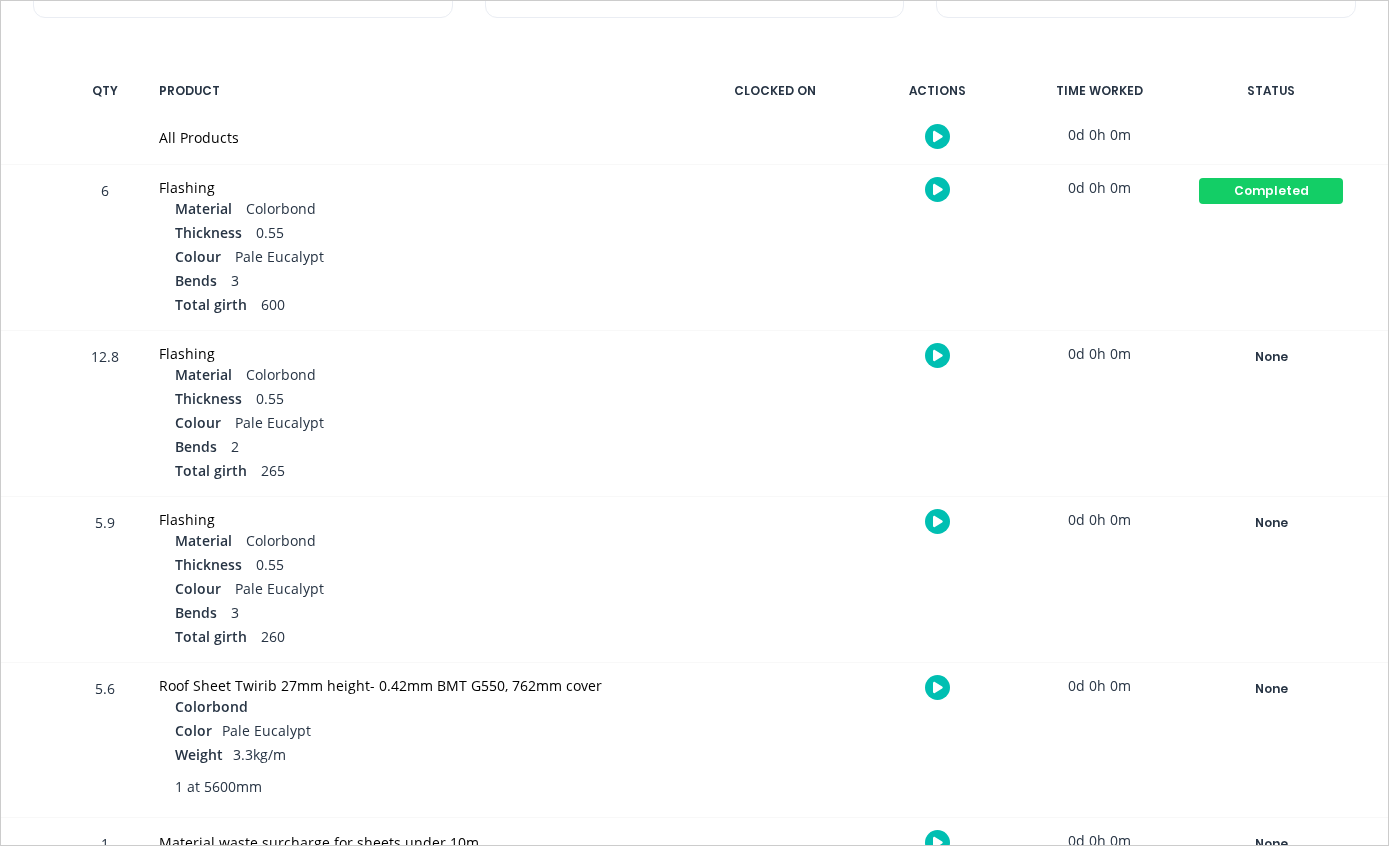 click on "None" at bounding box center (1271, 357) 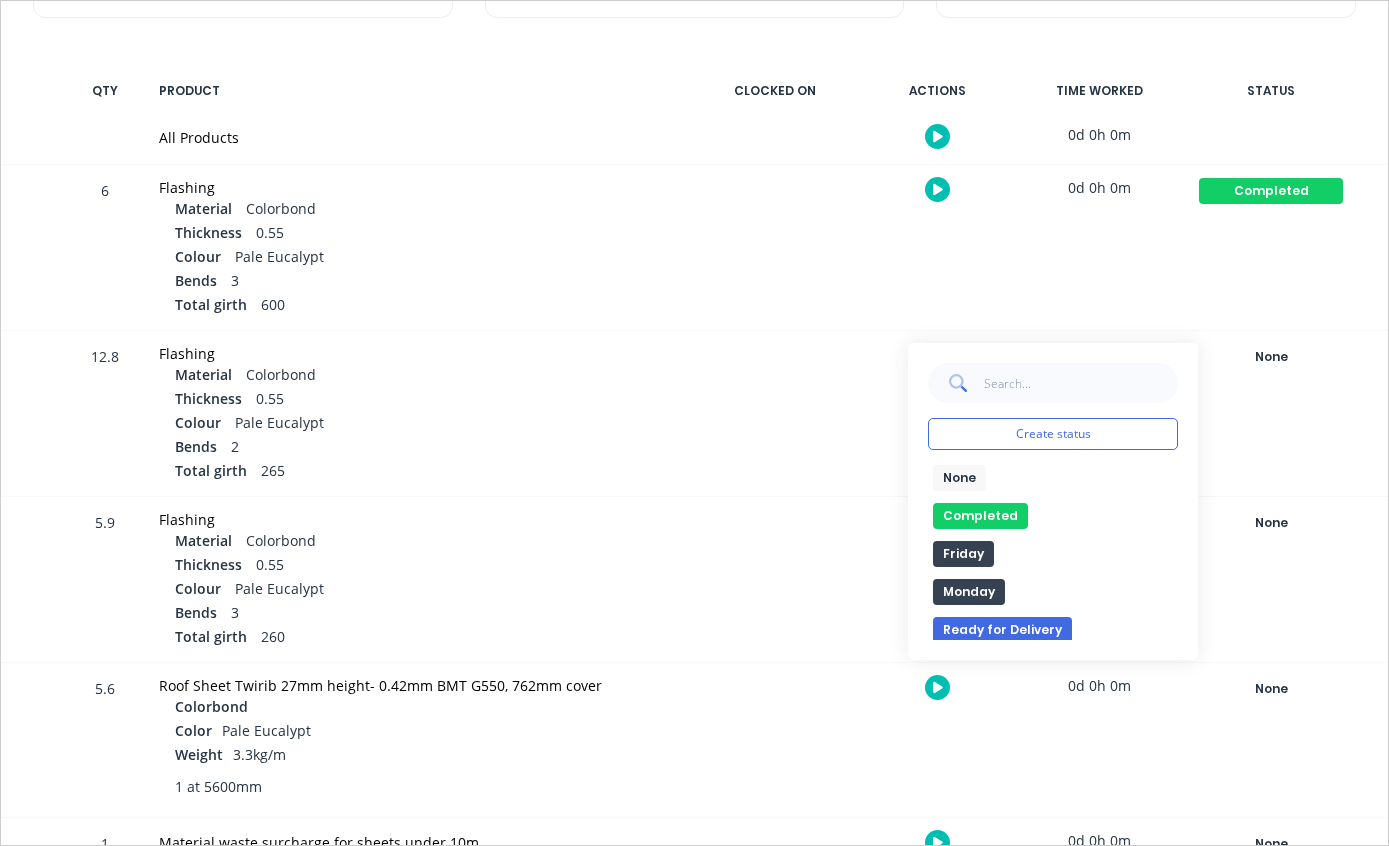 click on "Completed" at bounding box center [980, 516] 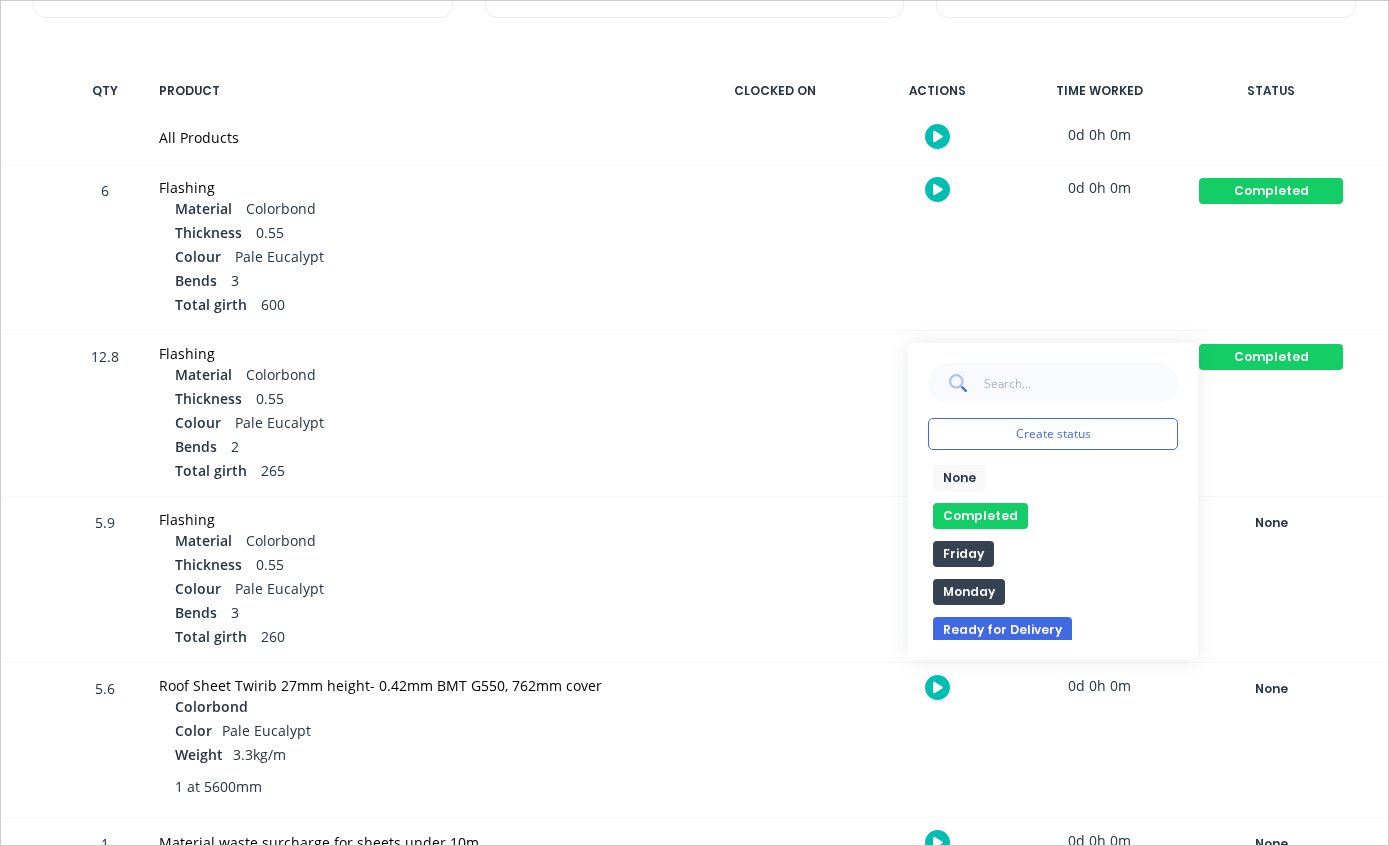 click on "None" at bounding box center [1271, 523] 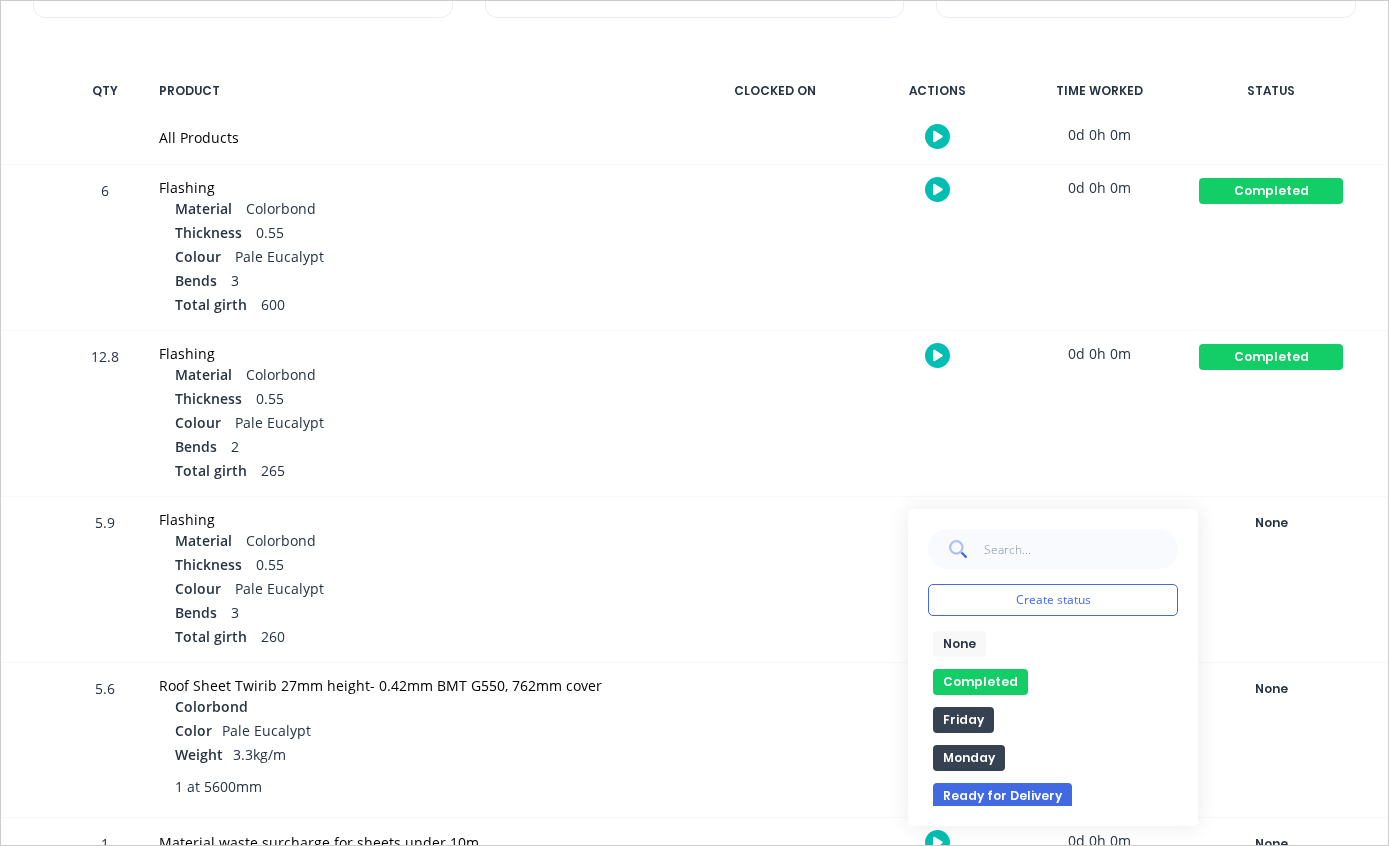 click on "Completed" at bounding box center [980, 682] 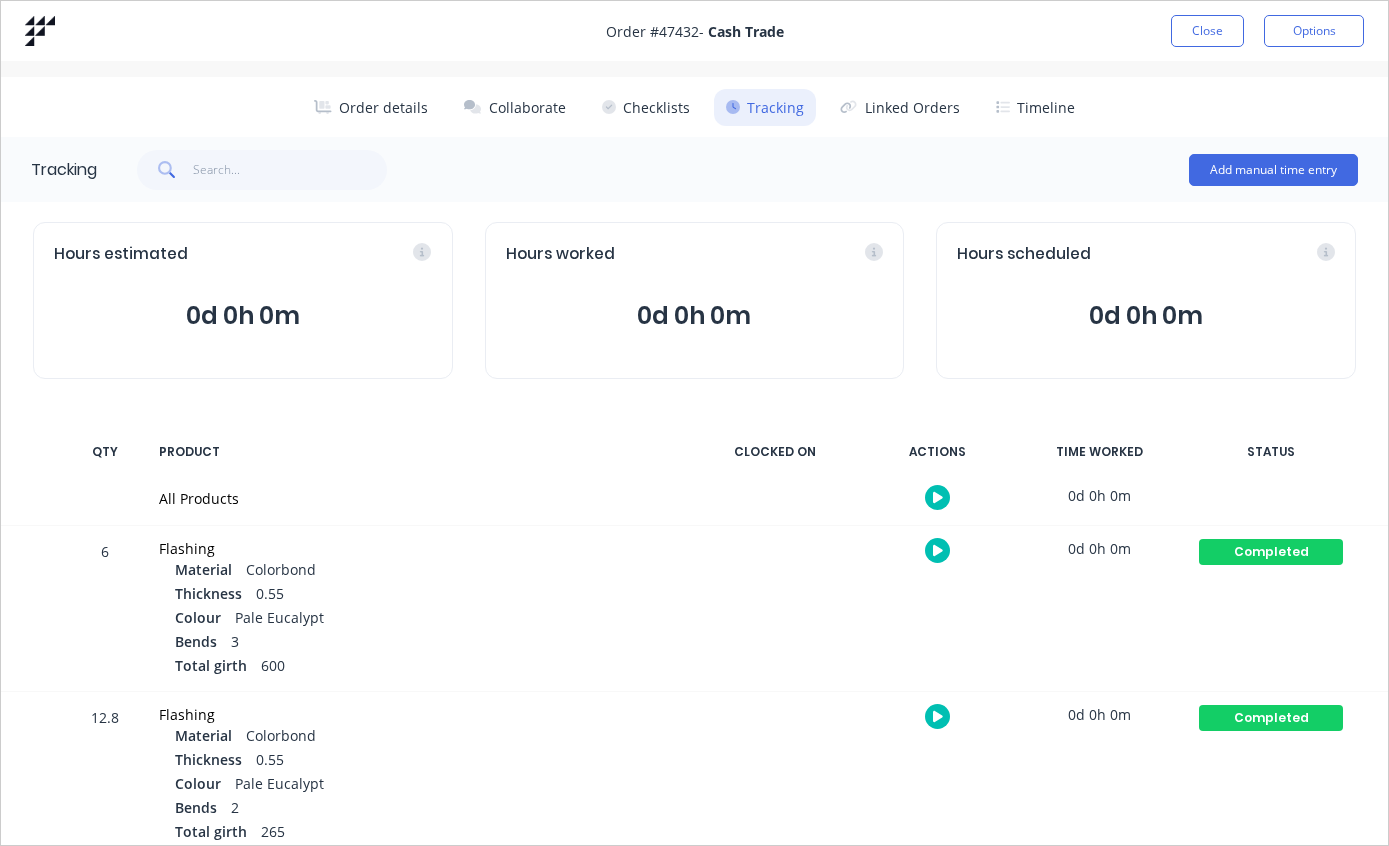 scroll, scrollTop: 0, scrollLeft: 0, axis: both 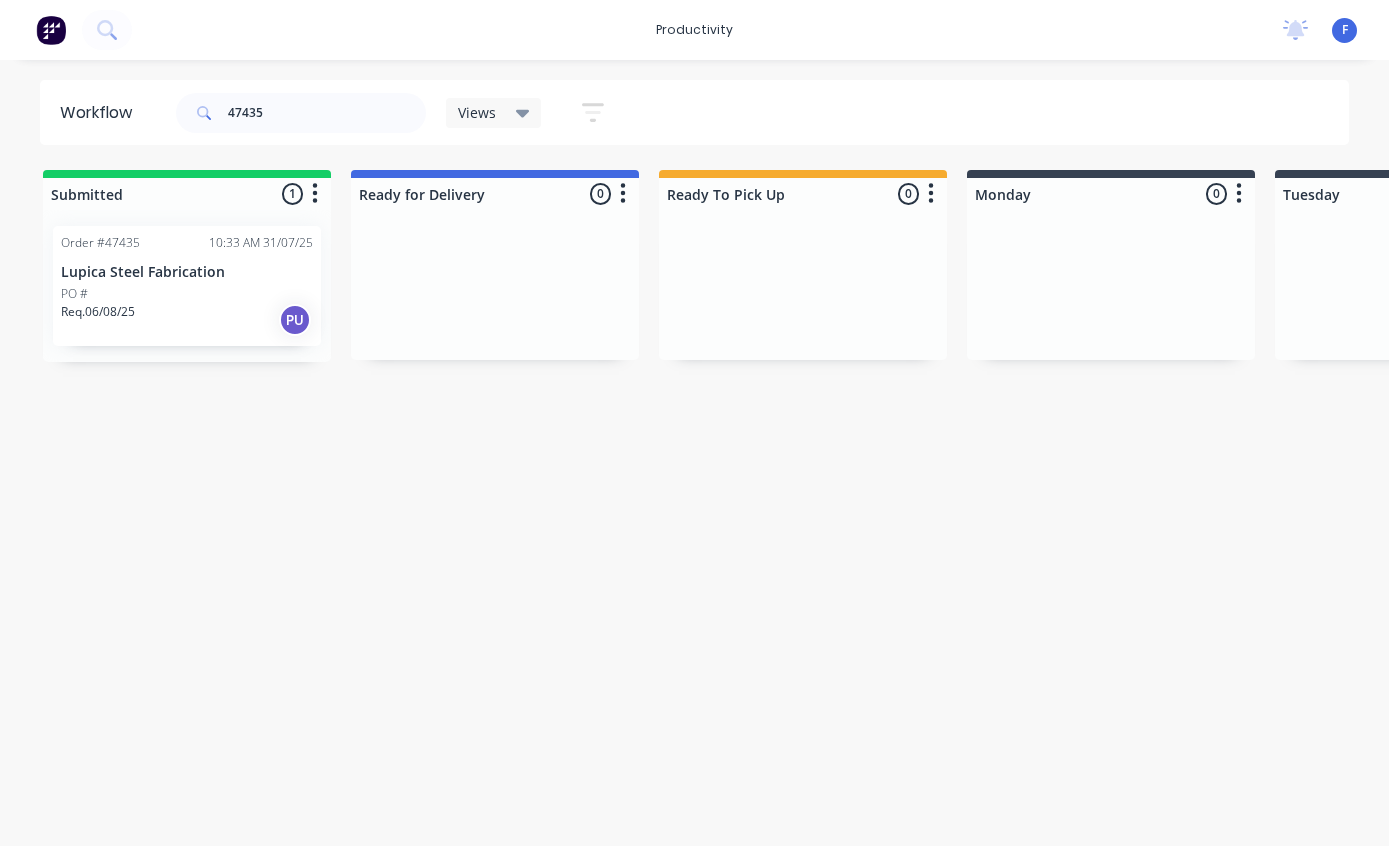 click on "Order # [NUMBER] [TIME] [DATE] [COMPANY] PO # Req. [DATE] PU" at bounding box center (187, 286) 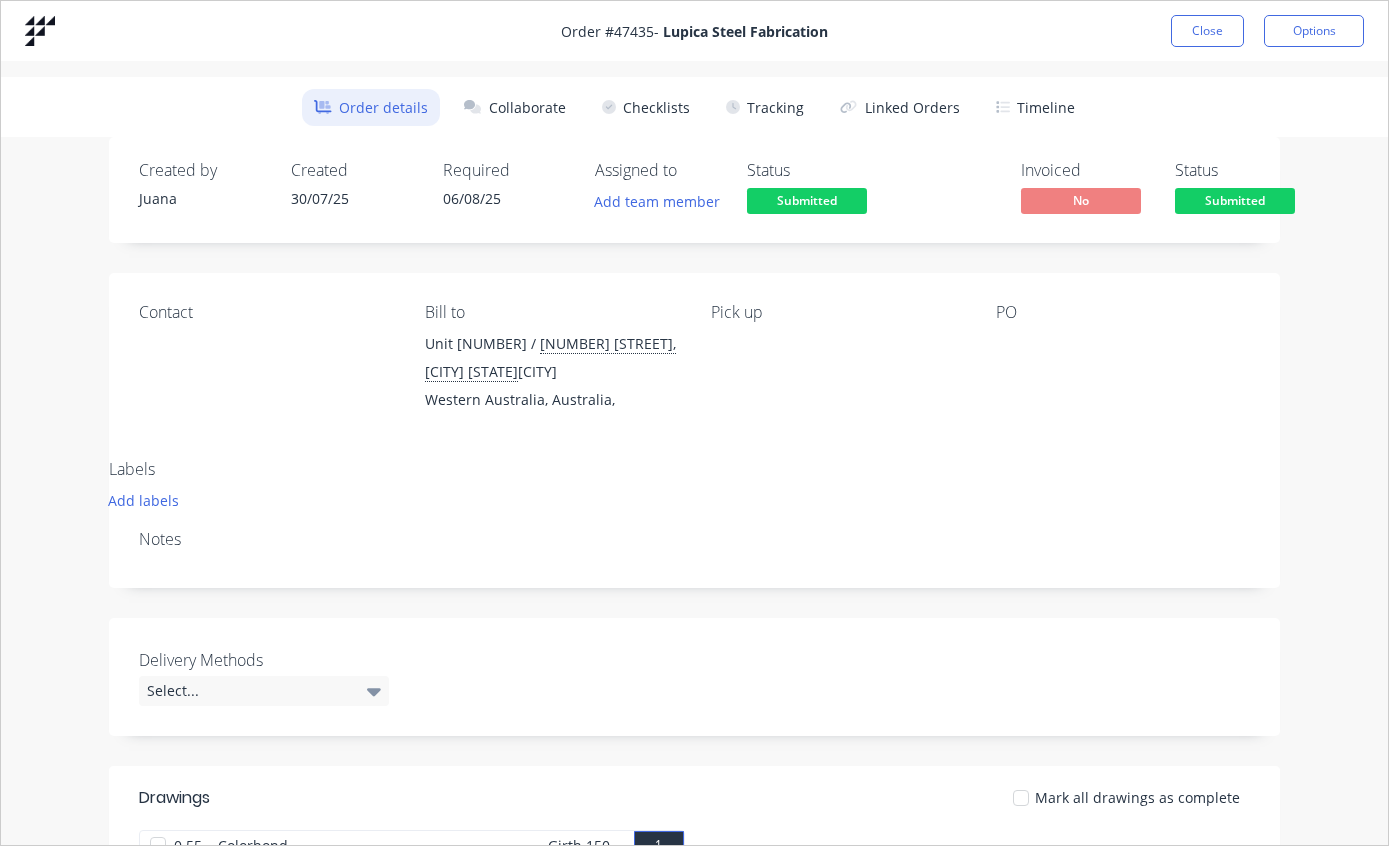 click on "Tracking" at bounding box center (765, 107) 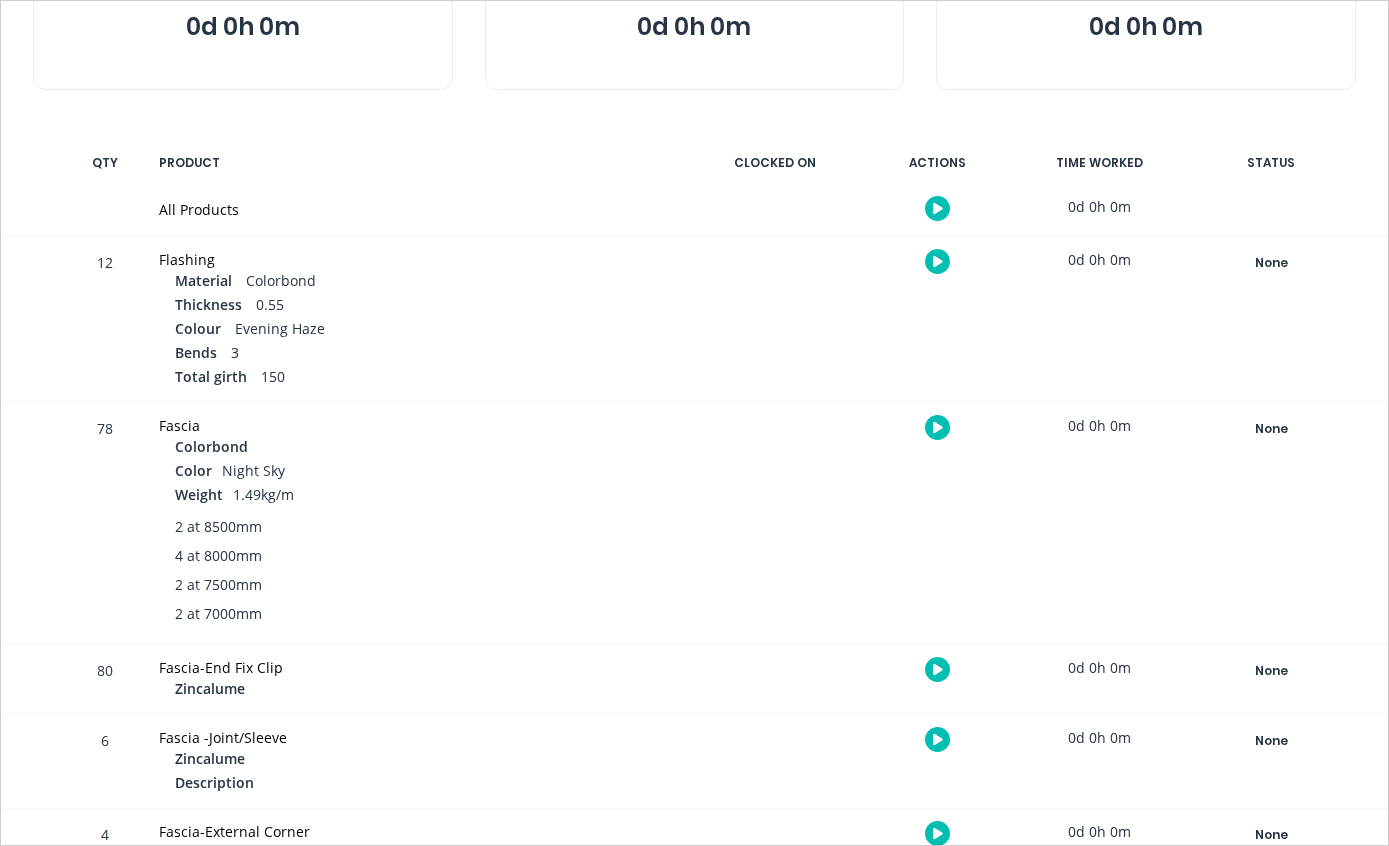 scroll, scrollTop: 288, scrollLeft: 0, axis: vertical 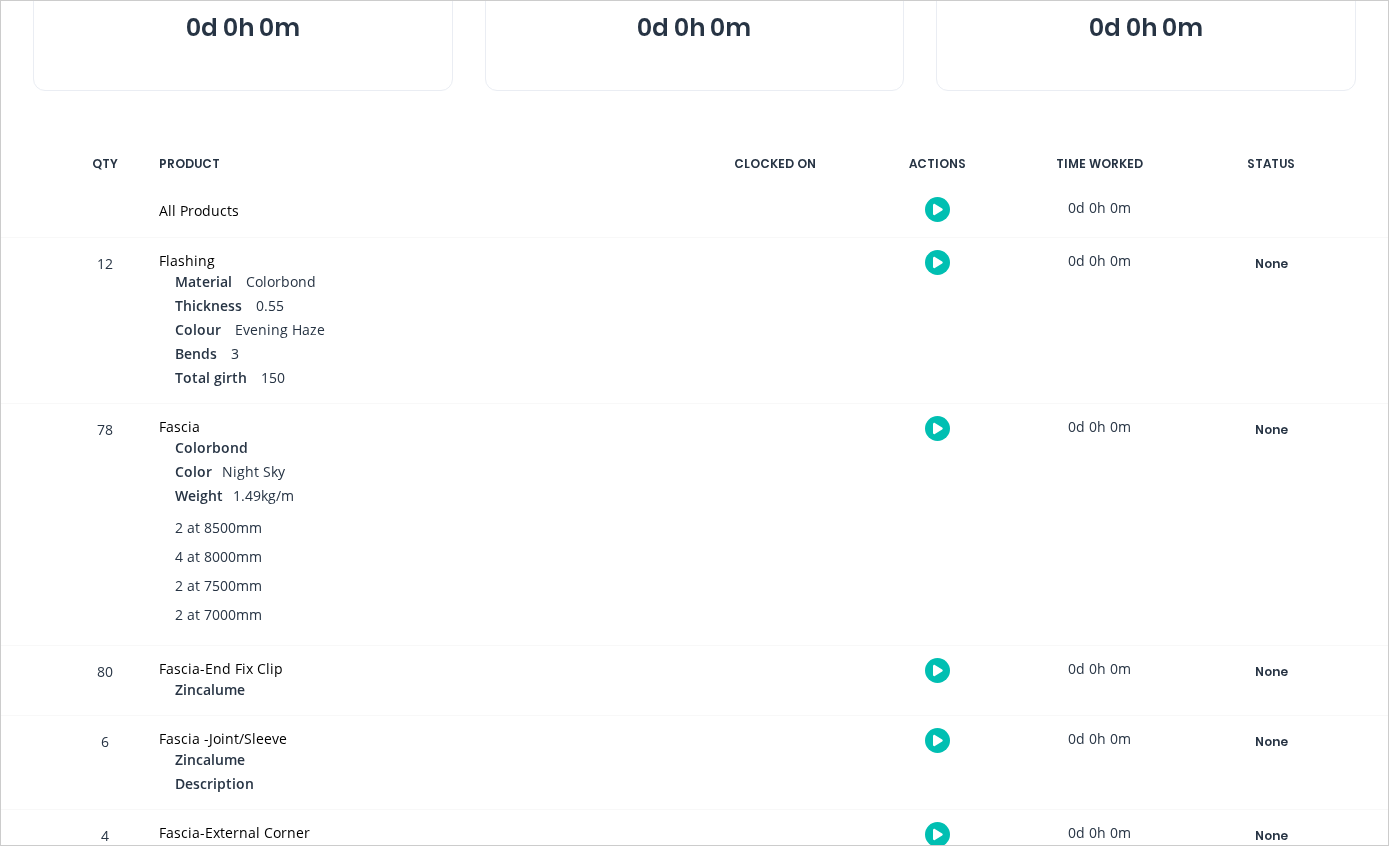 click on "None" at bounding box center (1271, 264) 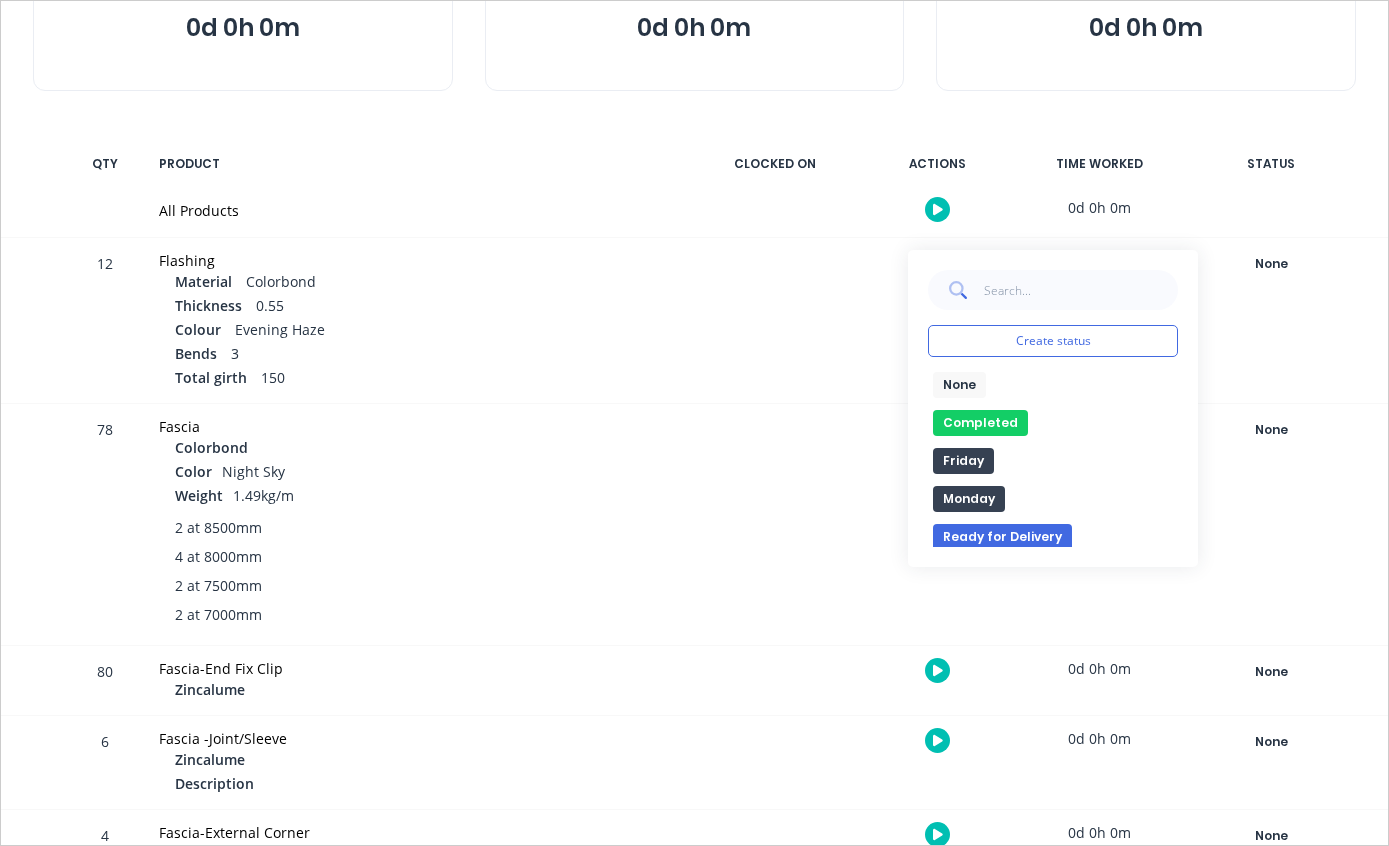 click on "Completed" at bounding box center [980, 423] 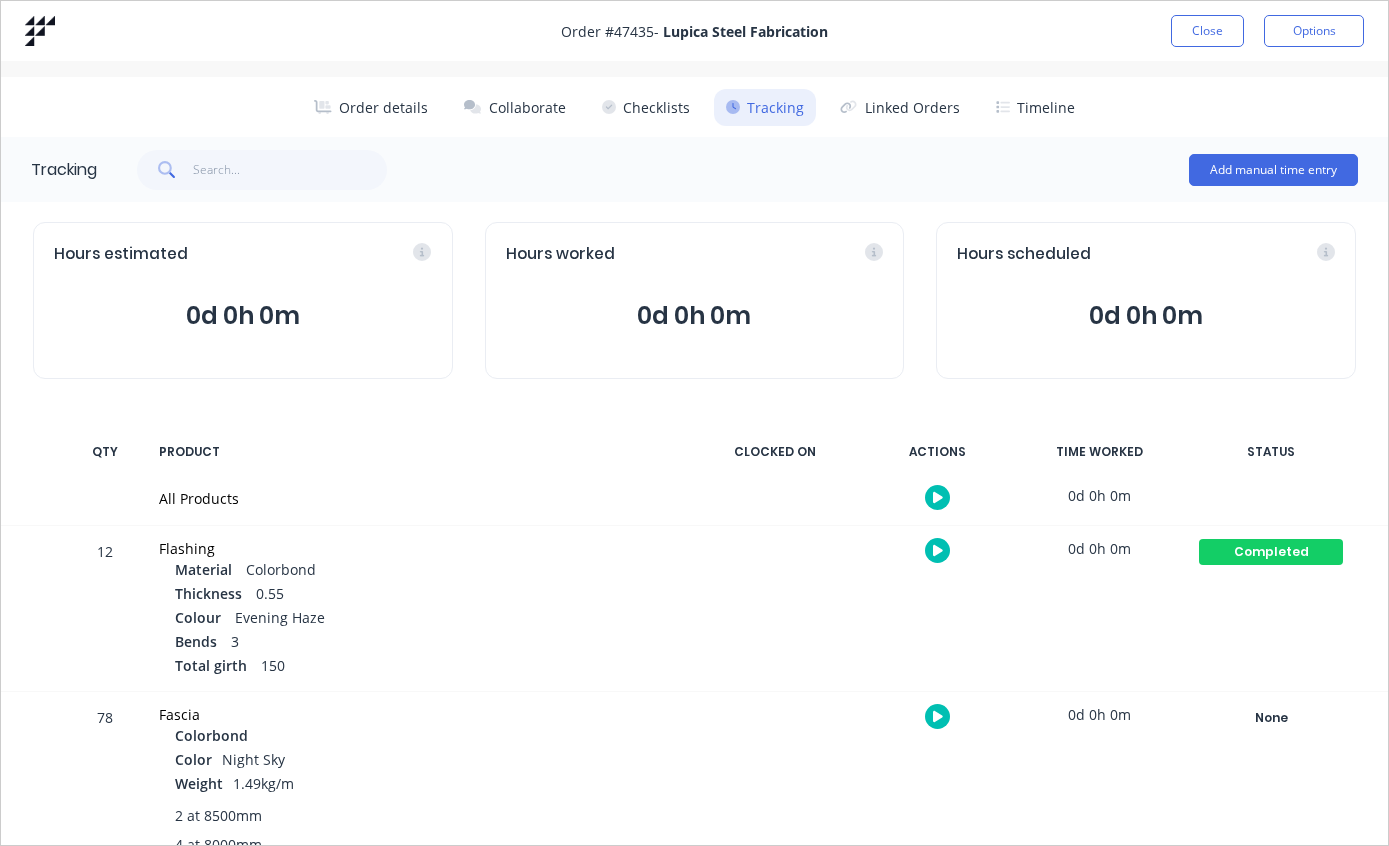 scroll, scrollTop: 0, scrollLeft: 0, axis: both 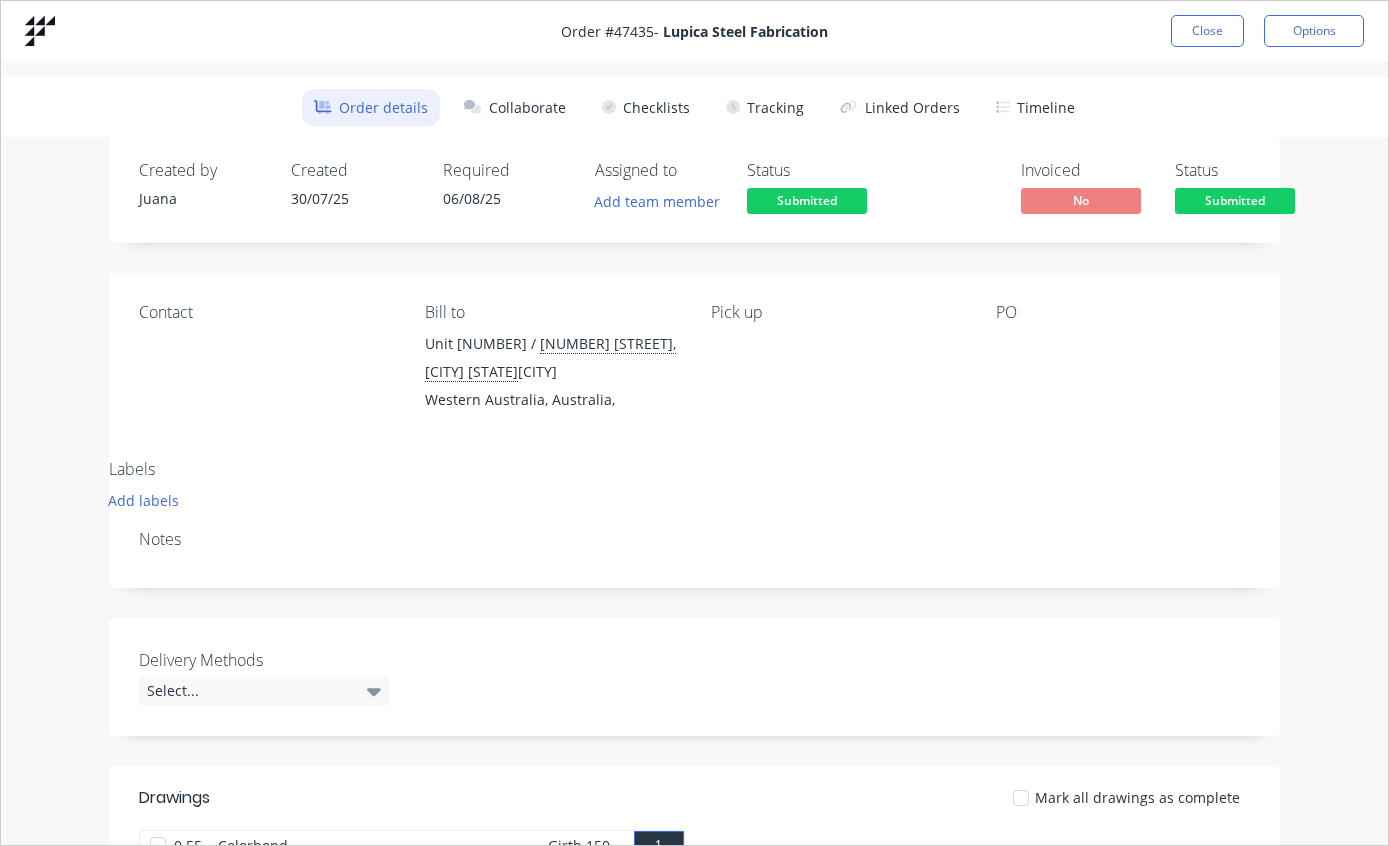click on "Tracking" at bounding box center [765, 107] 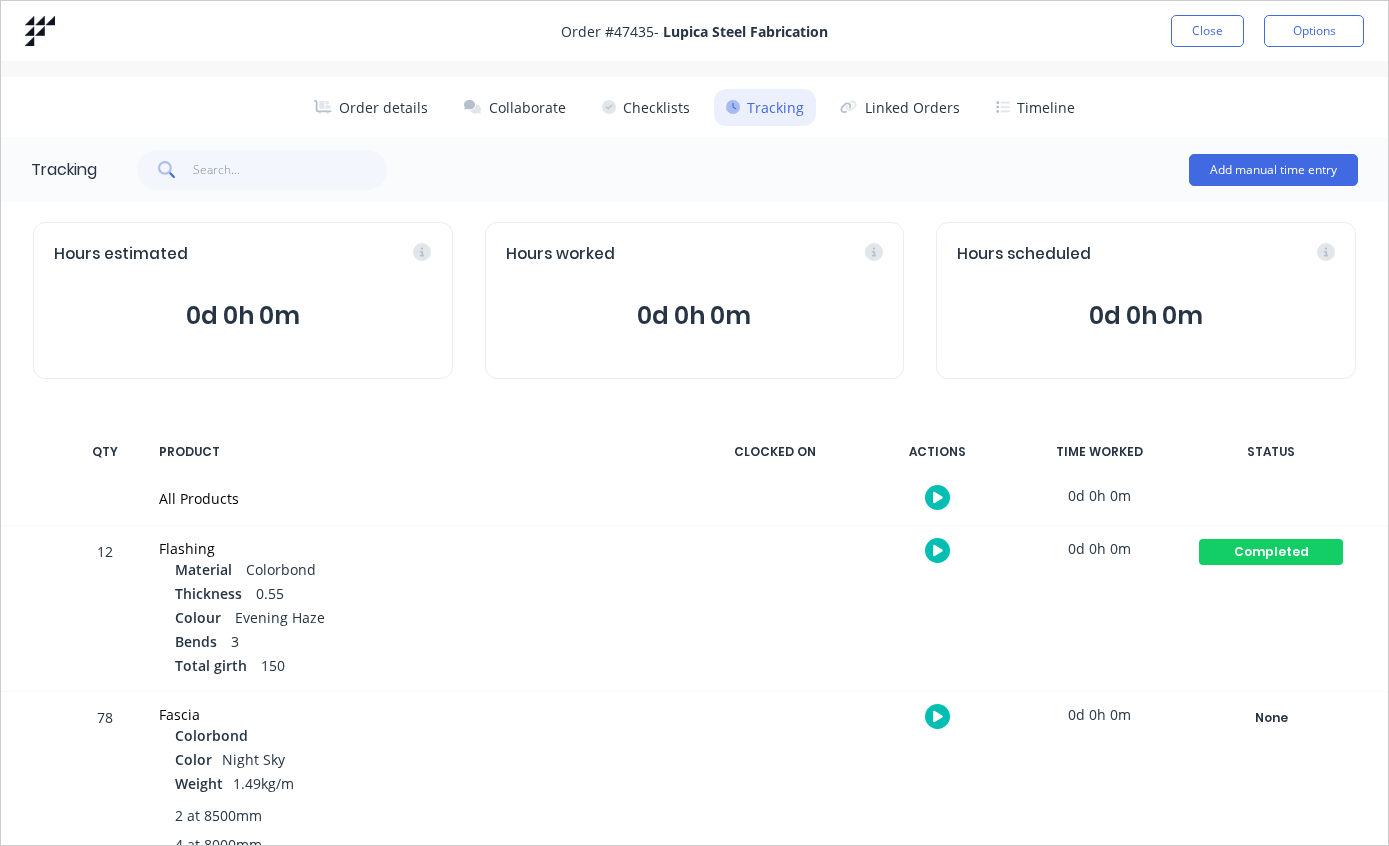 scroll, scrollTop: 0, scrollLeft: 0, axis: both 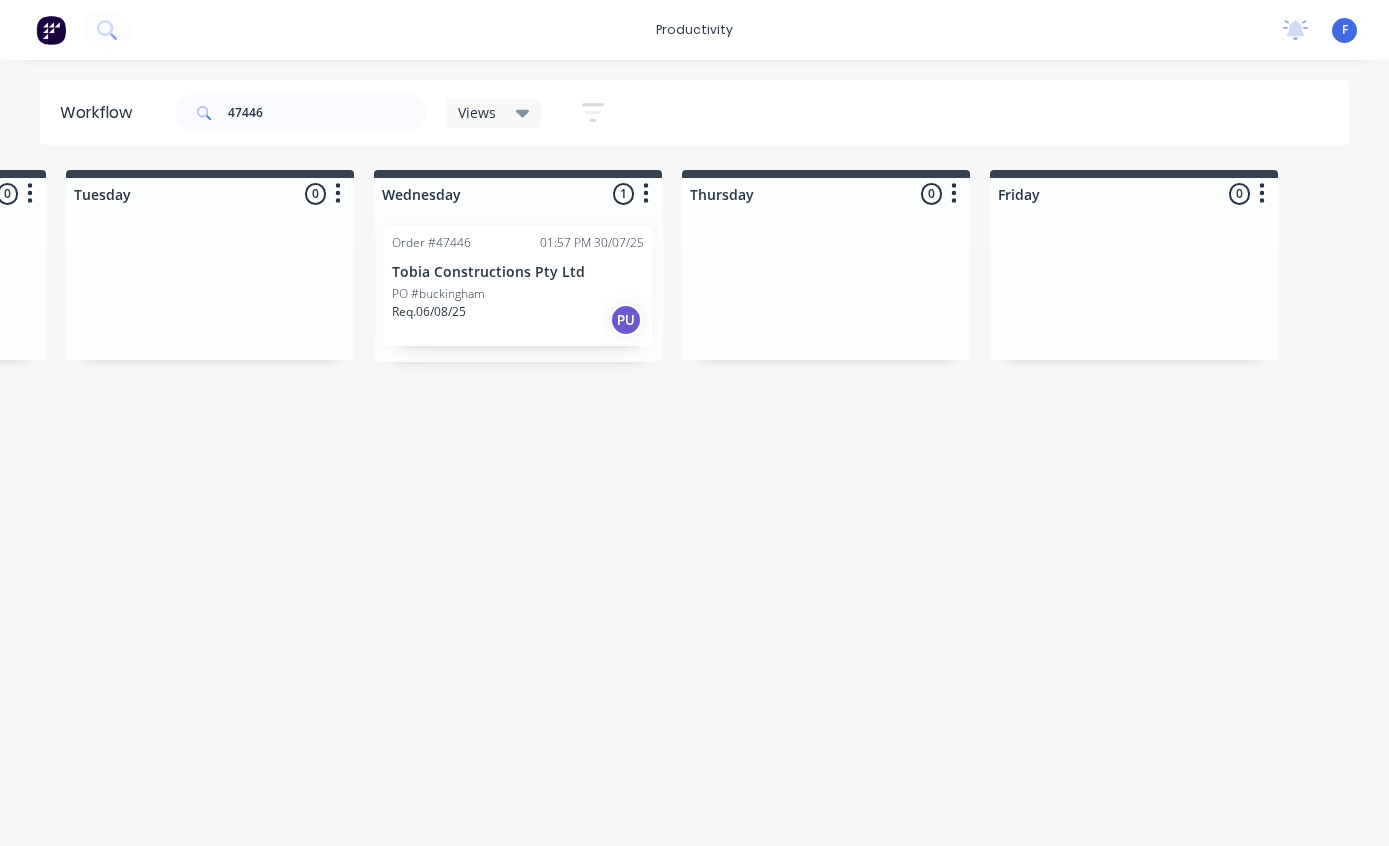 click on "Req. 06/08/25 PU" at bounding box center [518, 320] 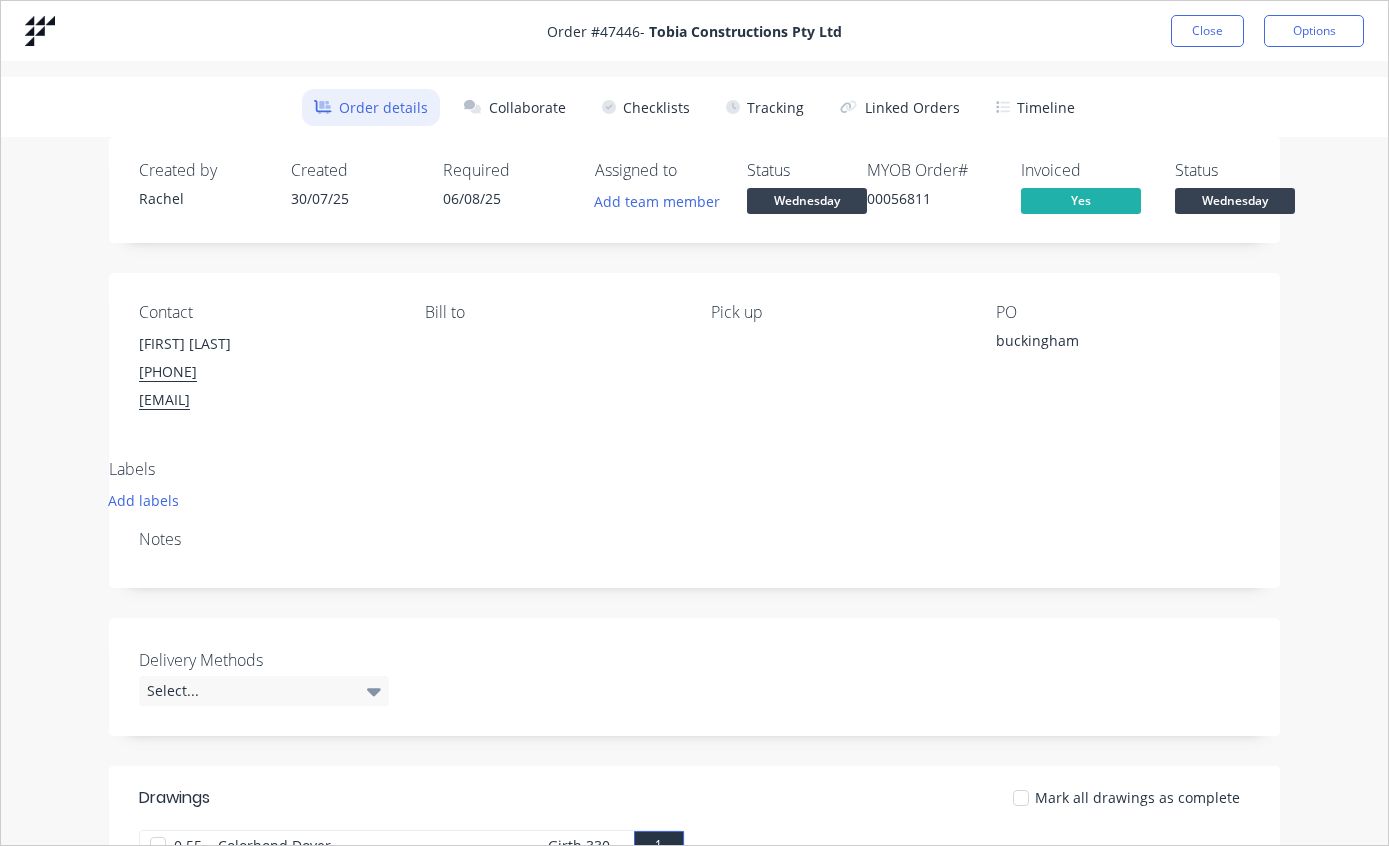 scroll, scrollTop: 0, scrollLeft: 0, axis: both 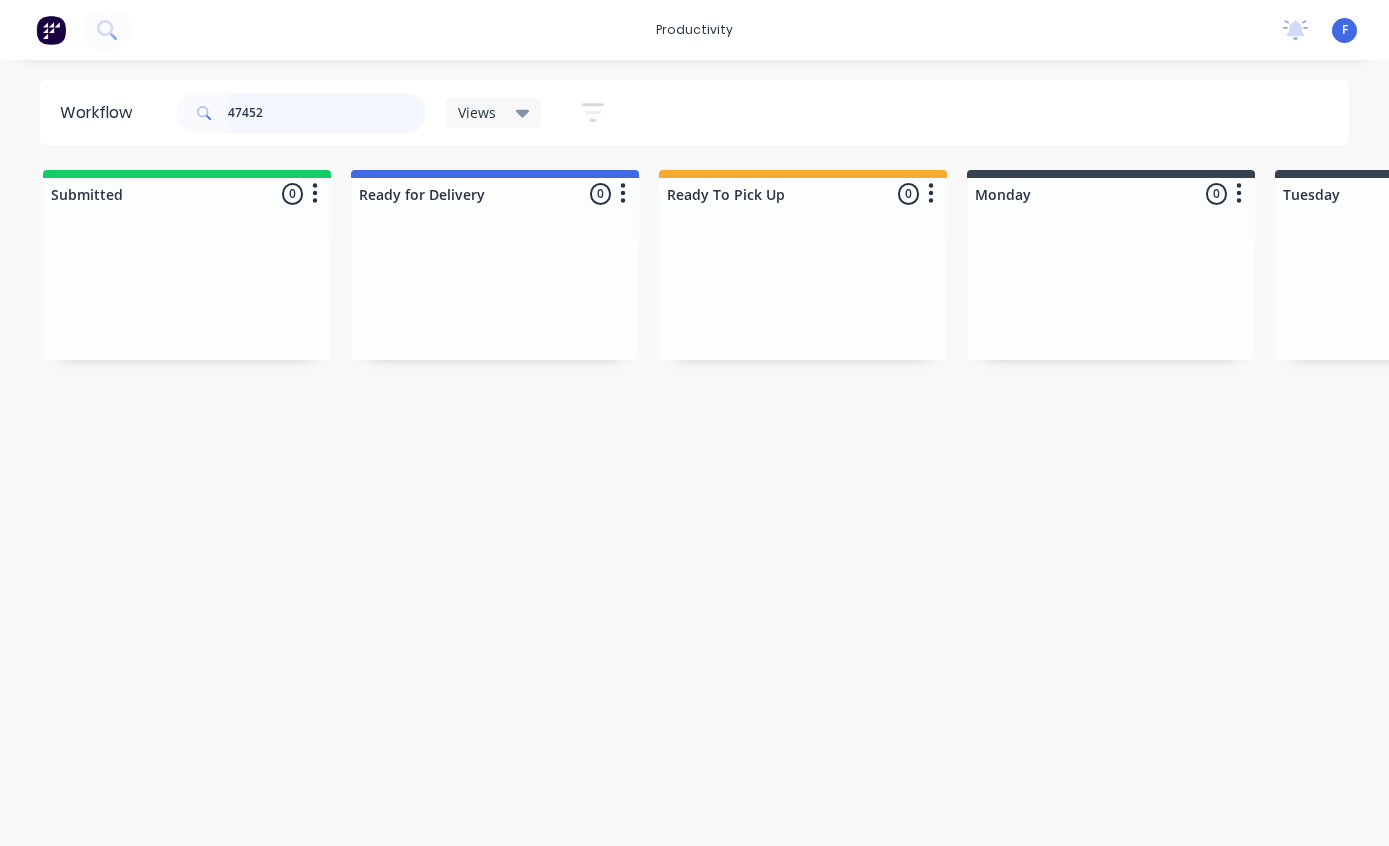 click on "47452" at bounding box center [327, 113] 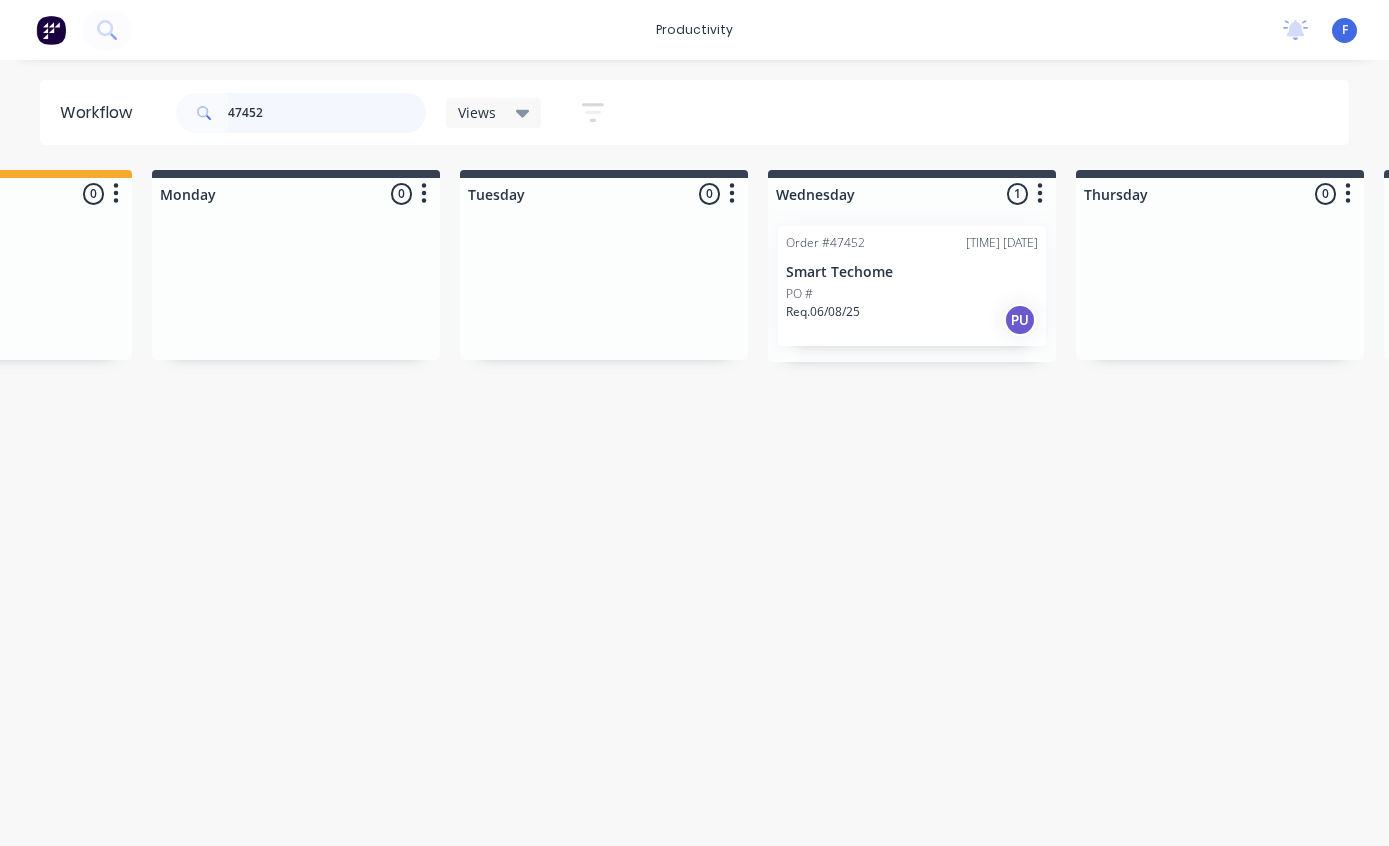 scroll, scrollTop: 0, scrollLeft: 818, axis: horizontal 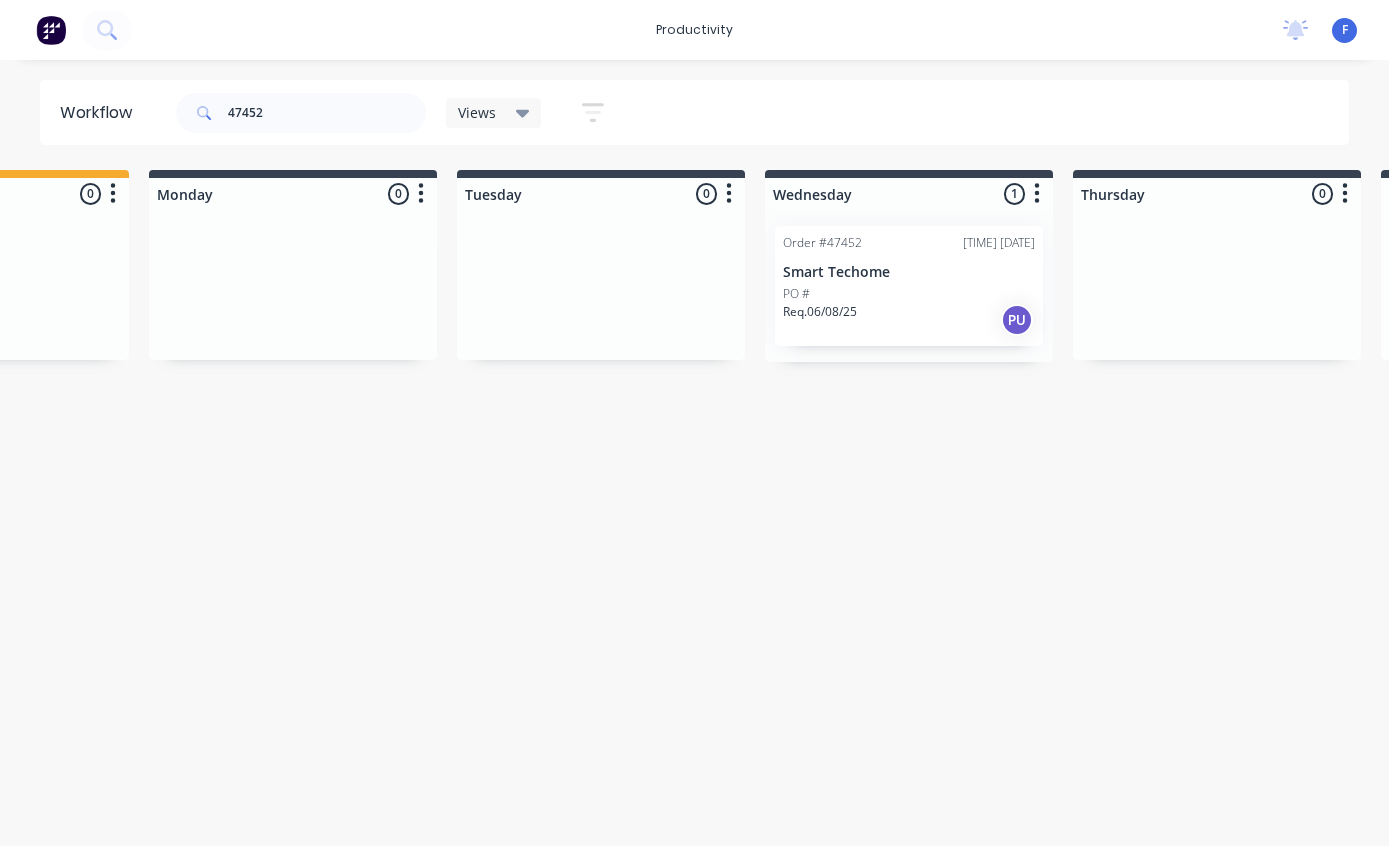 click on "Smart Techome" at bounding box center (909, 272) 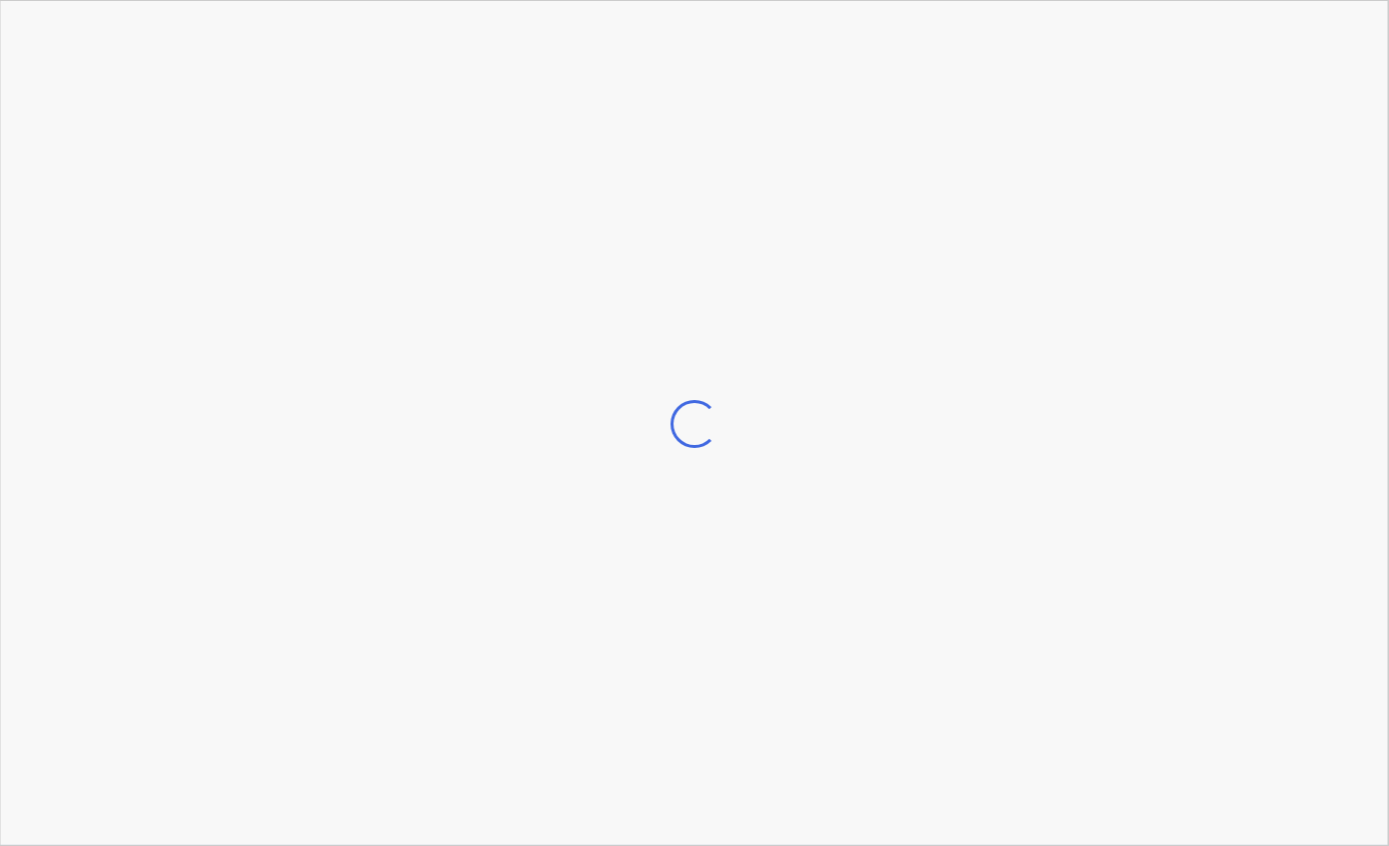 scroll, scrollTop: 0, scrollLeft: 819, axis: horizontal 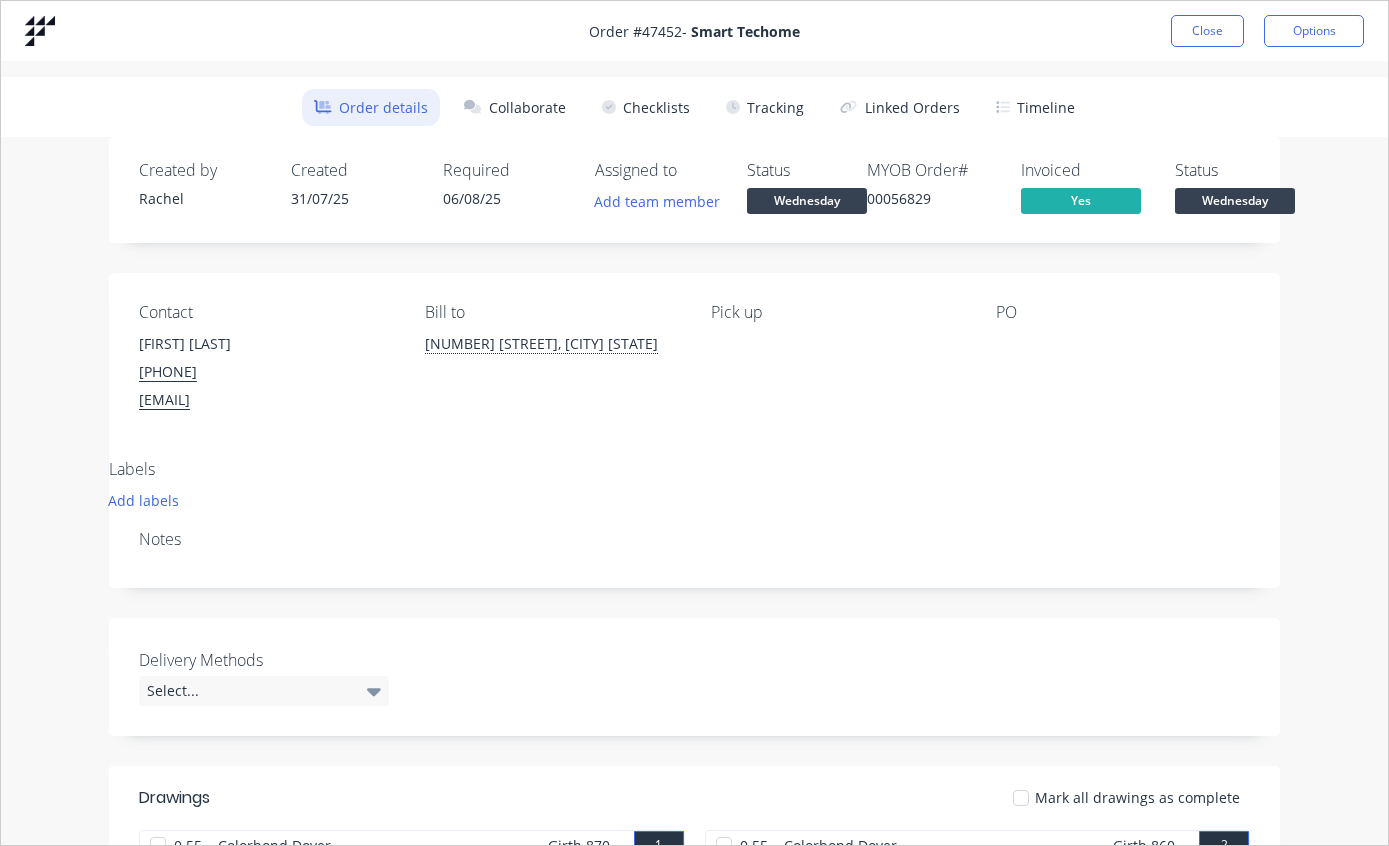 click on "Tracking" at bounding box center (765, 107) 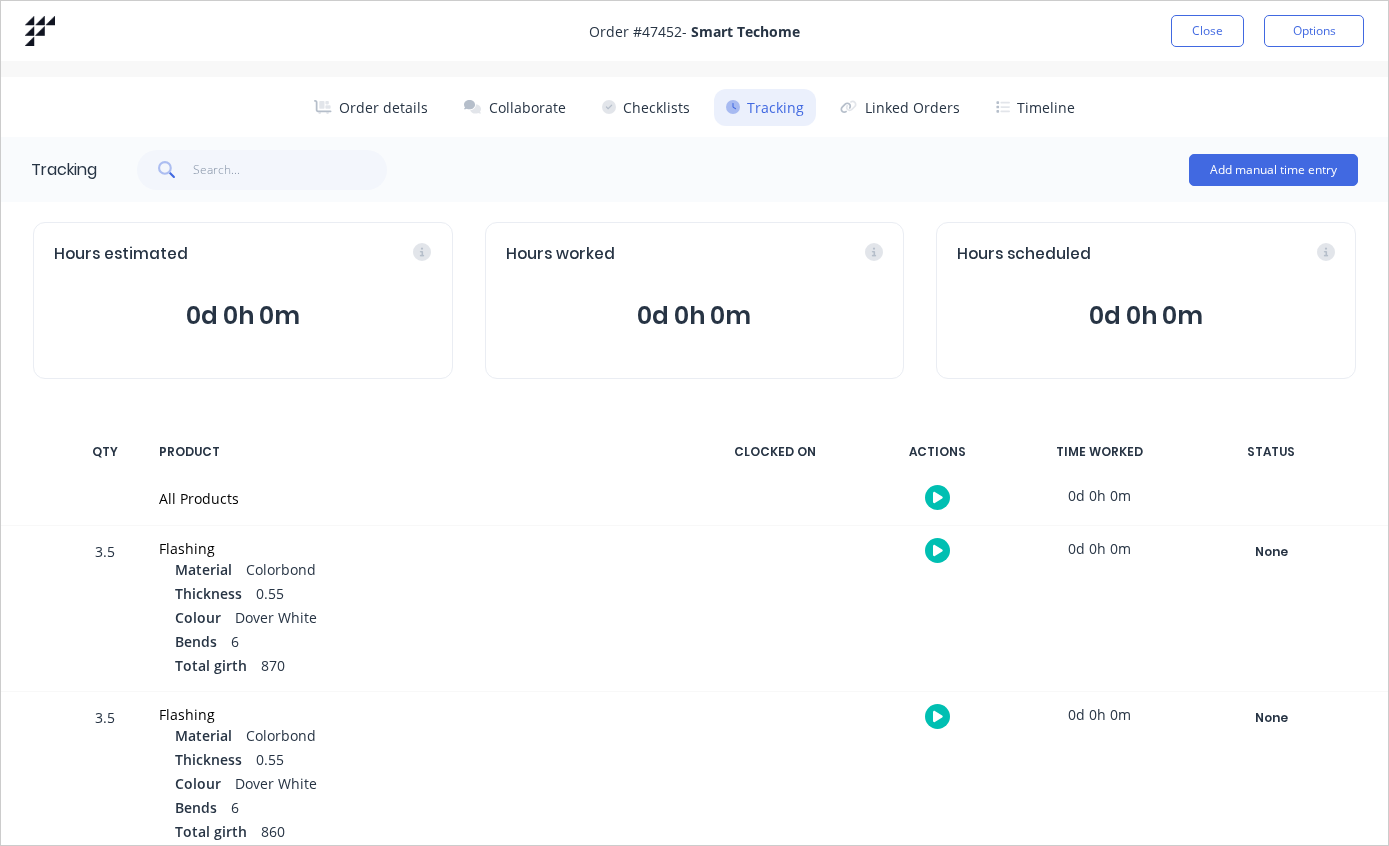 scroll, scrollTop: 0, scrollLeft: 0, axis: both 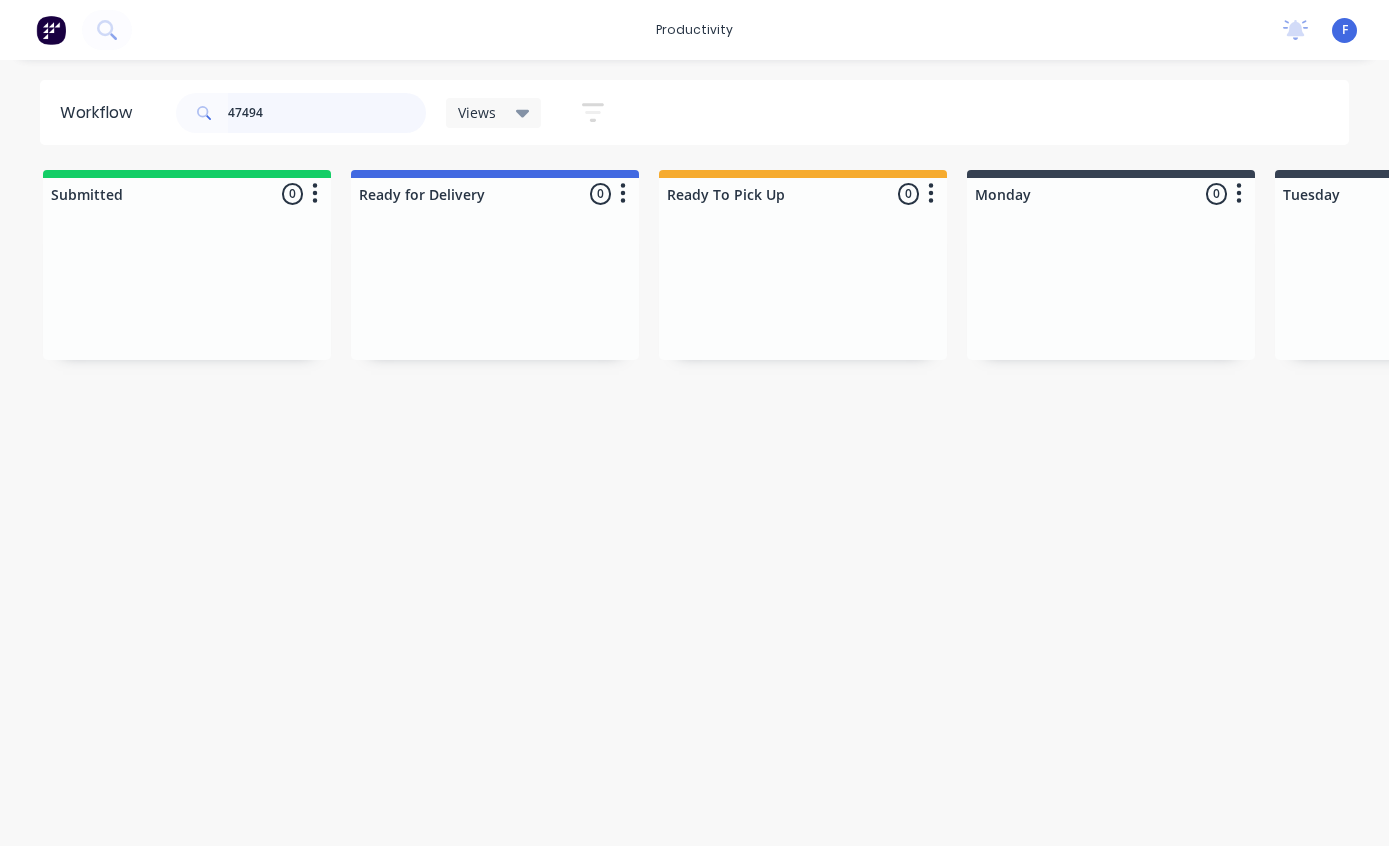 click on "47494" at bounding box center [327, 113] 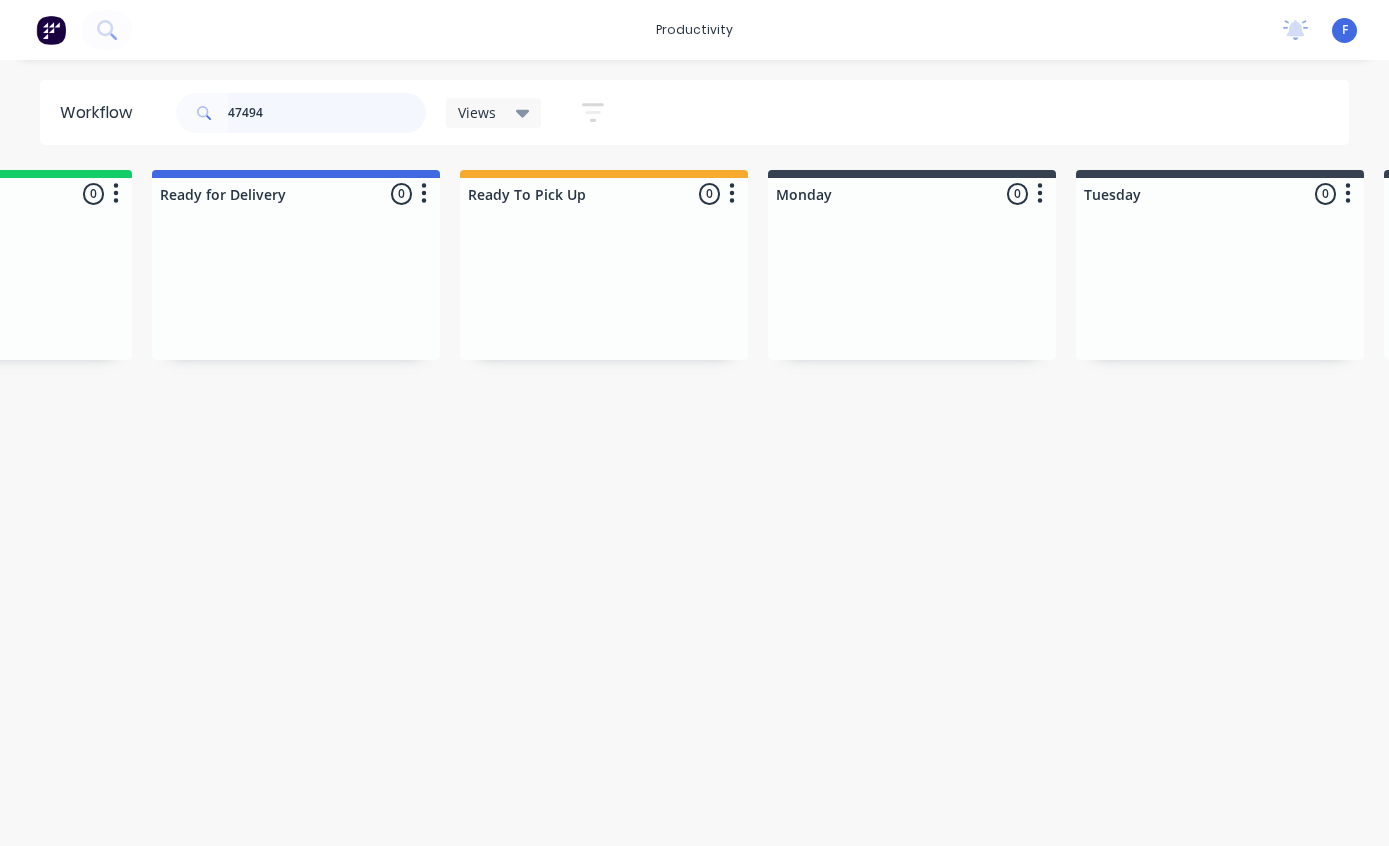 scroll, scrollTop: 0, scrollLeft: 0, axis: both 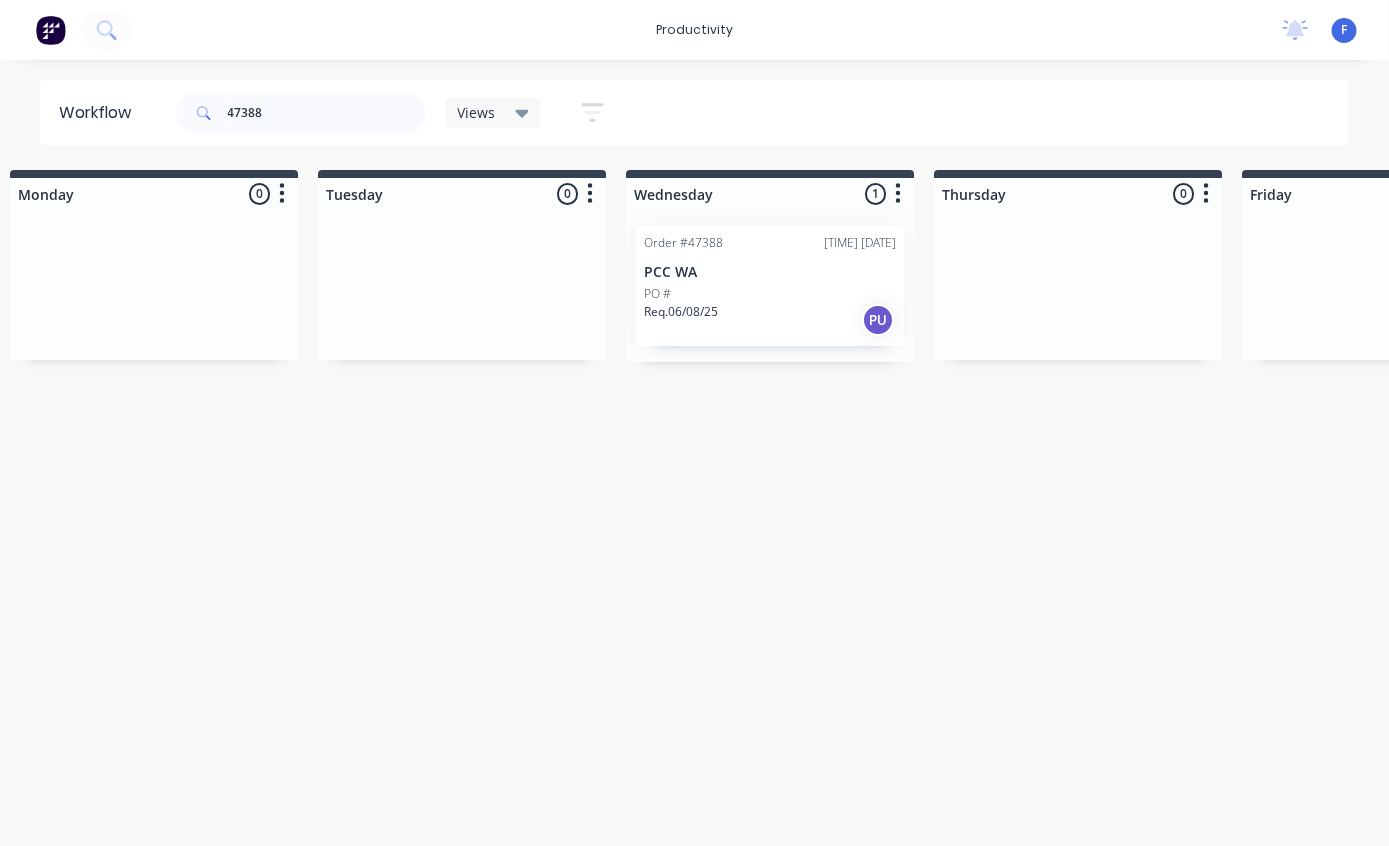 click on "Req. 06/08/25 PU" at bounding box center [771, 320] 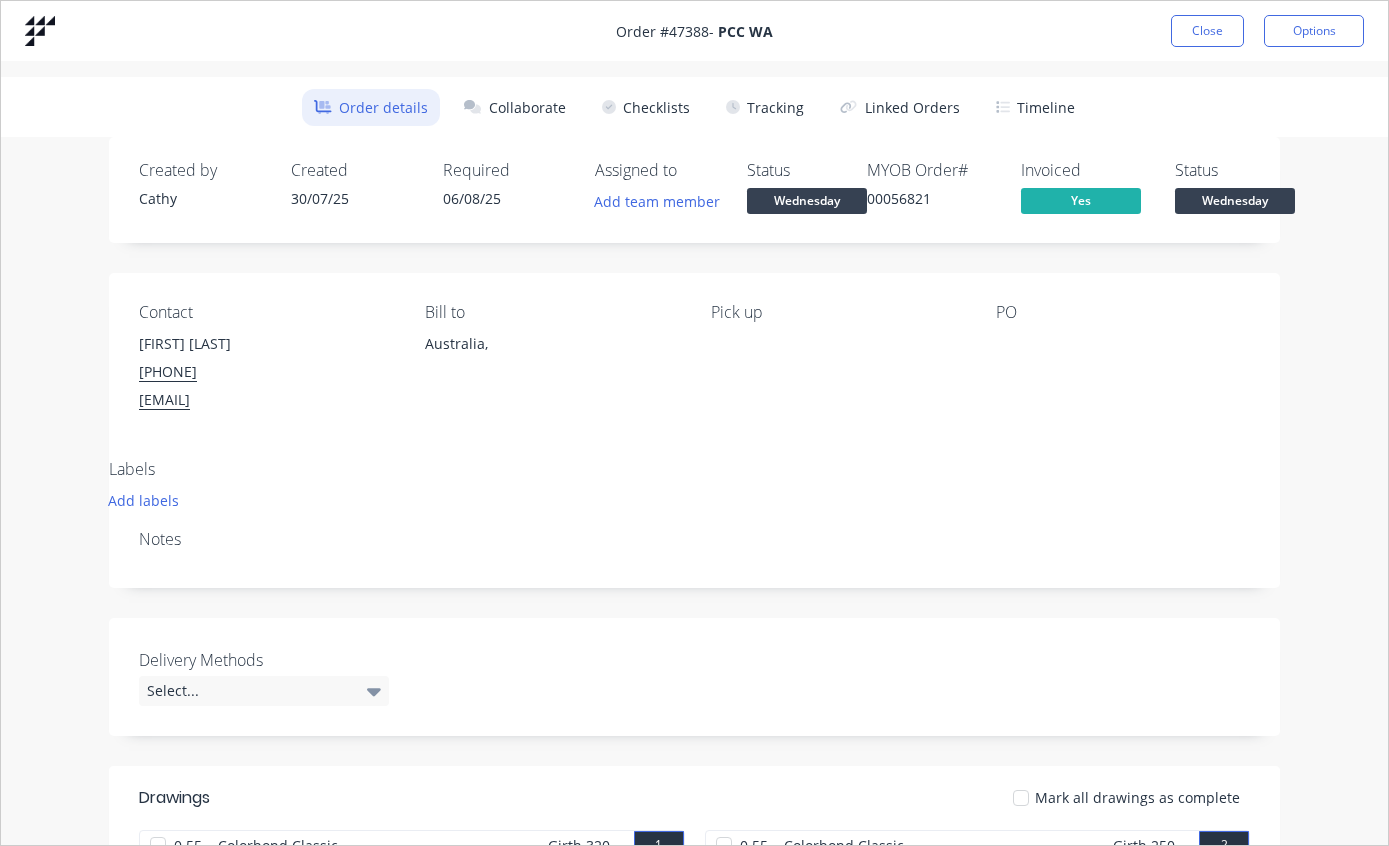 click on "Tracking" at bounding box center [765, 107] 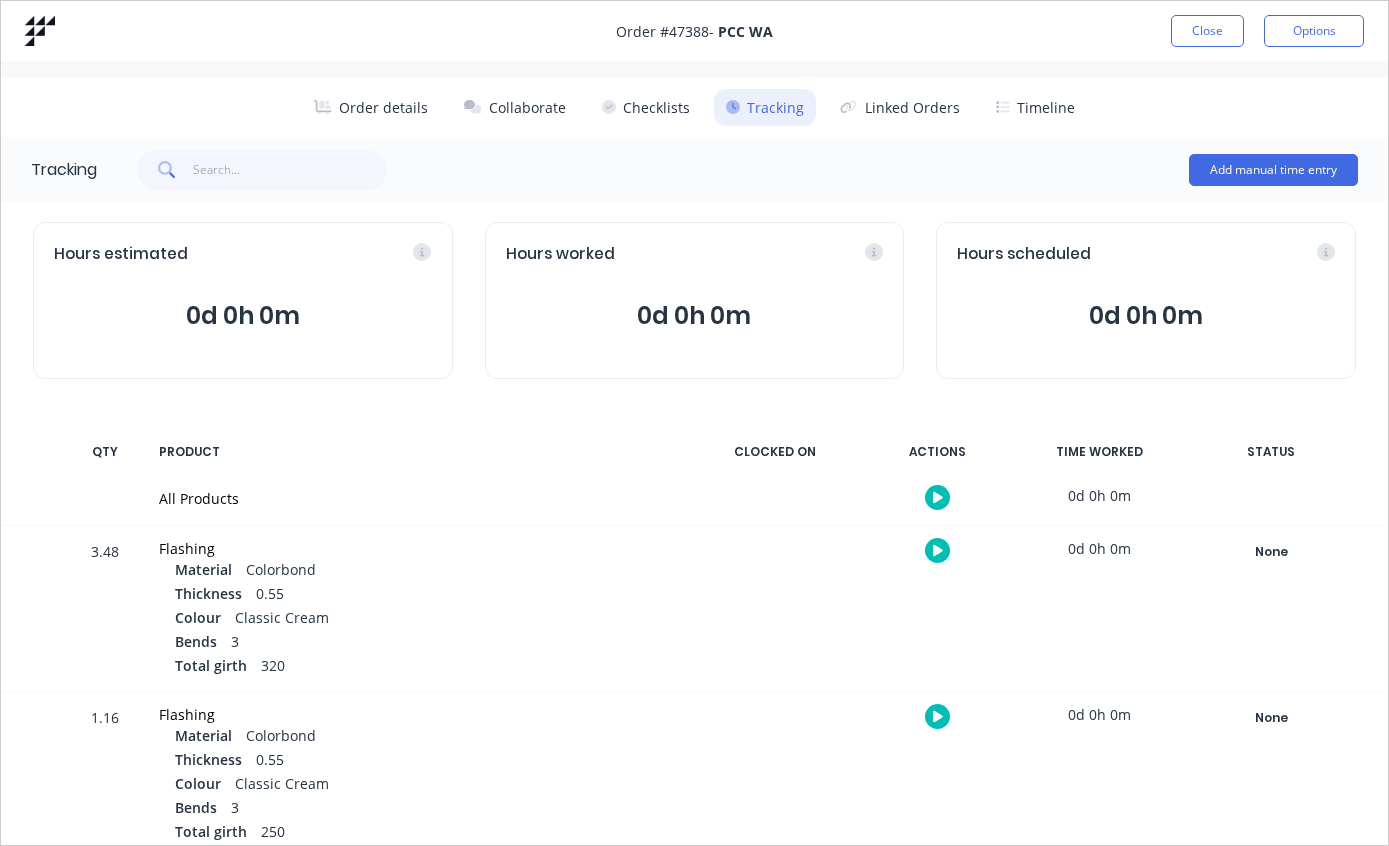 scroll, scrollTop: 0, scrollLeft: 0, axis: both 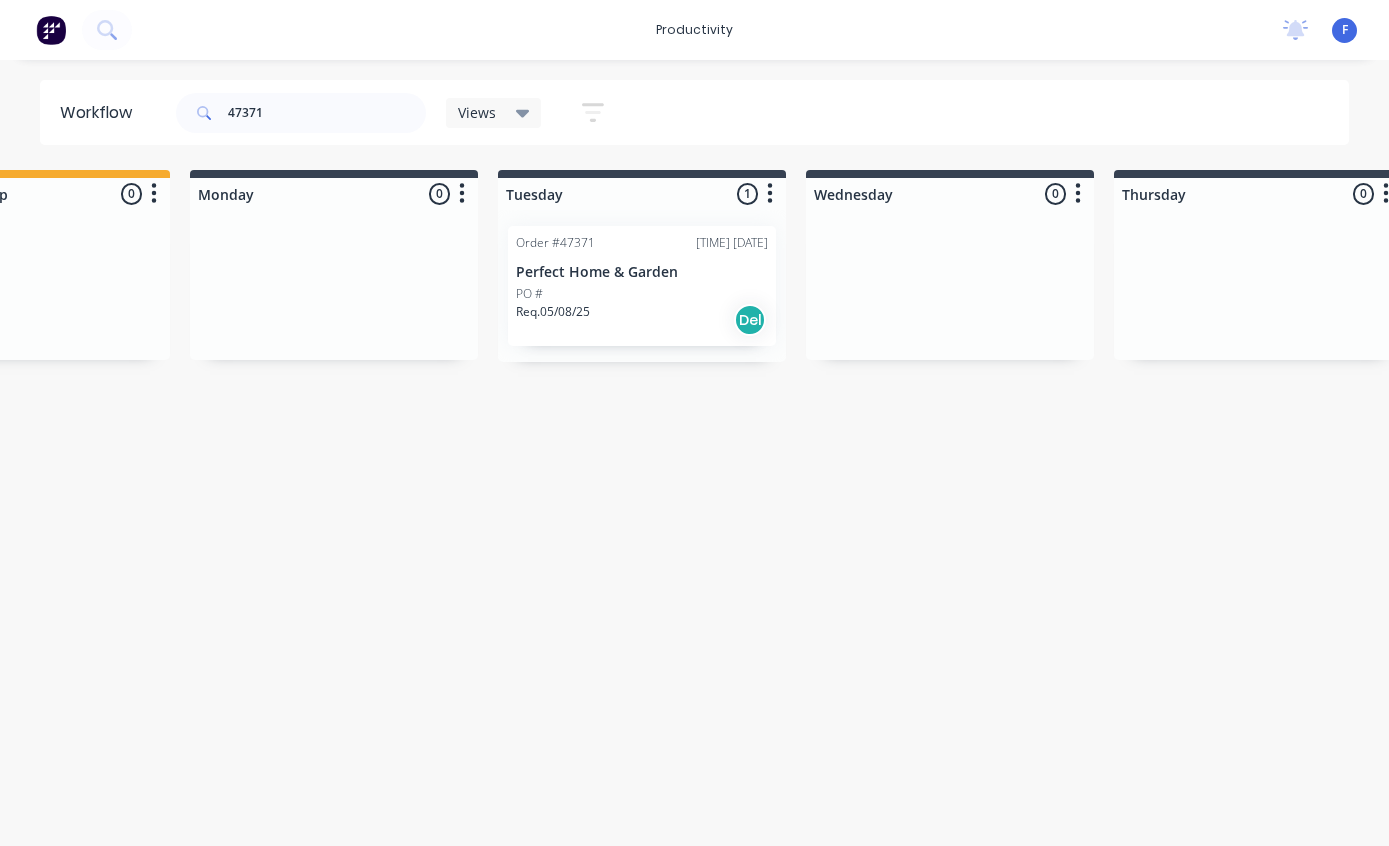 click on "PO #" at bounding box center [642, 294] 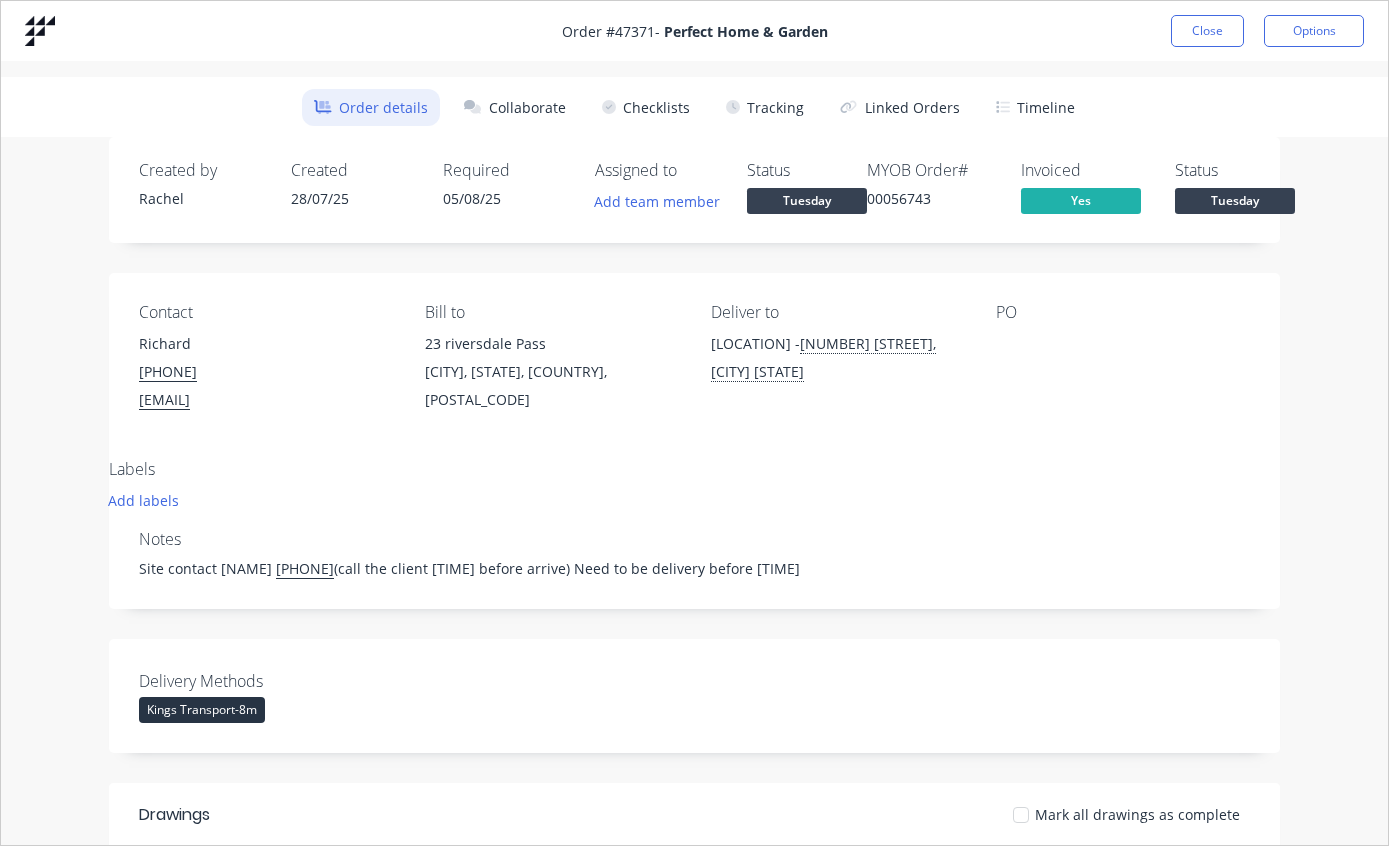 click on "Tracking" at bounding box center (765, 107) 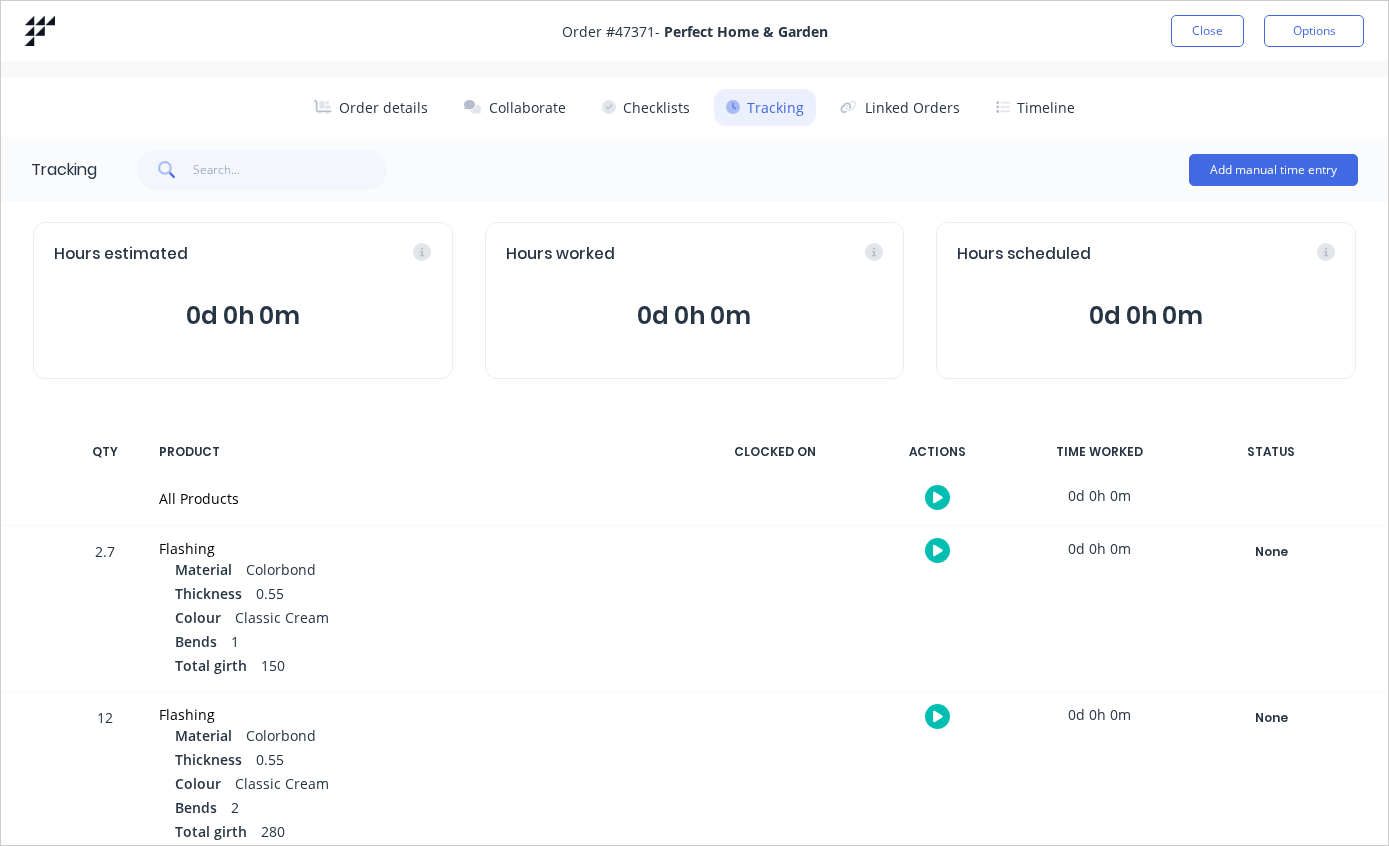 scroll, scrollTop: 0, scrollLeft: 0, axis: both 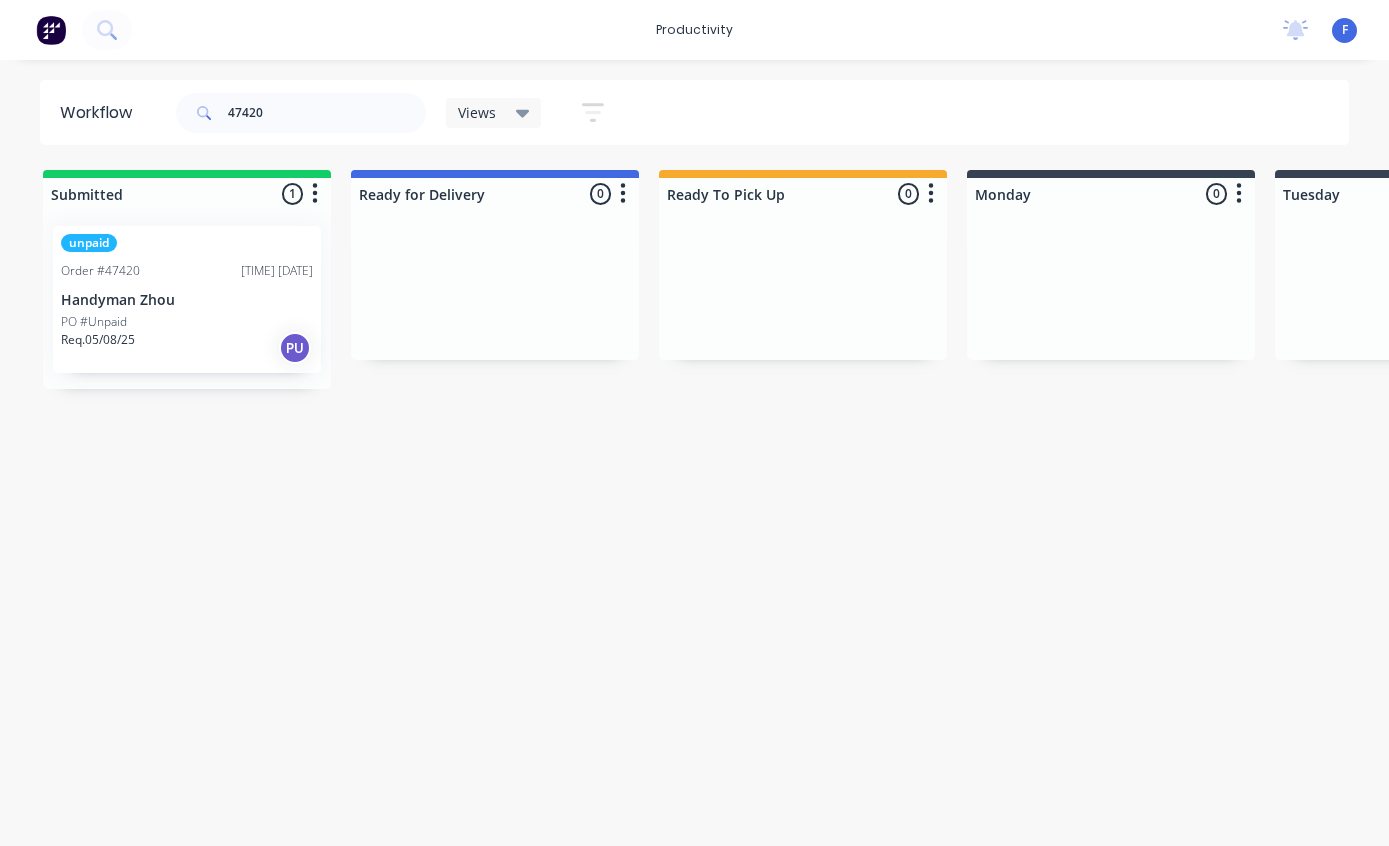 click on "PO #Unpaid" at bounding box center [187, 322] 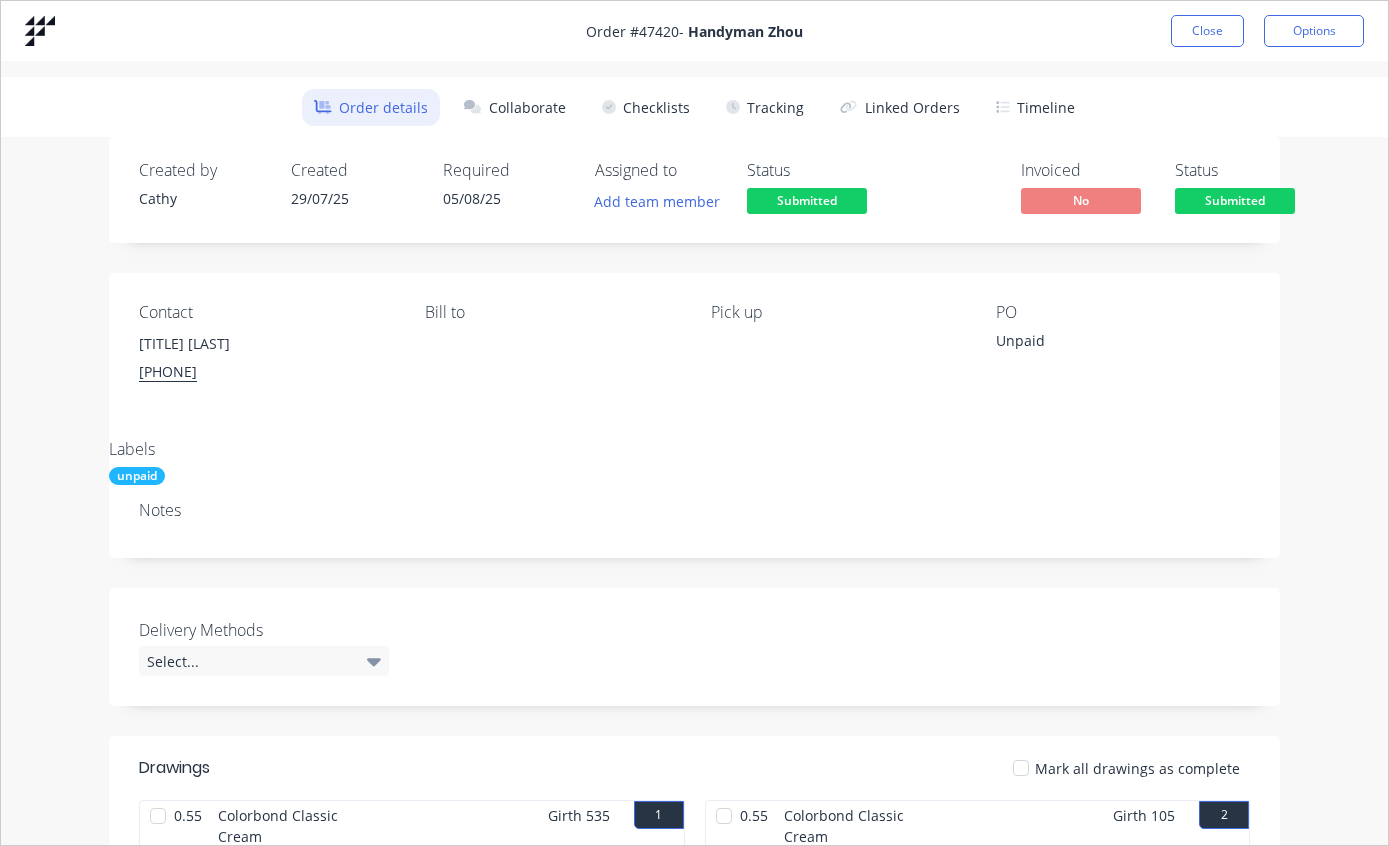 scroll, scrollTop: -1, scrollLeft: 0, axis: vertical 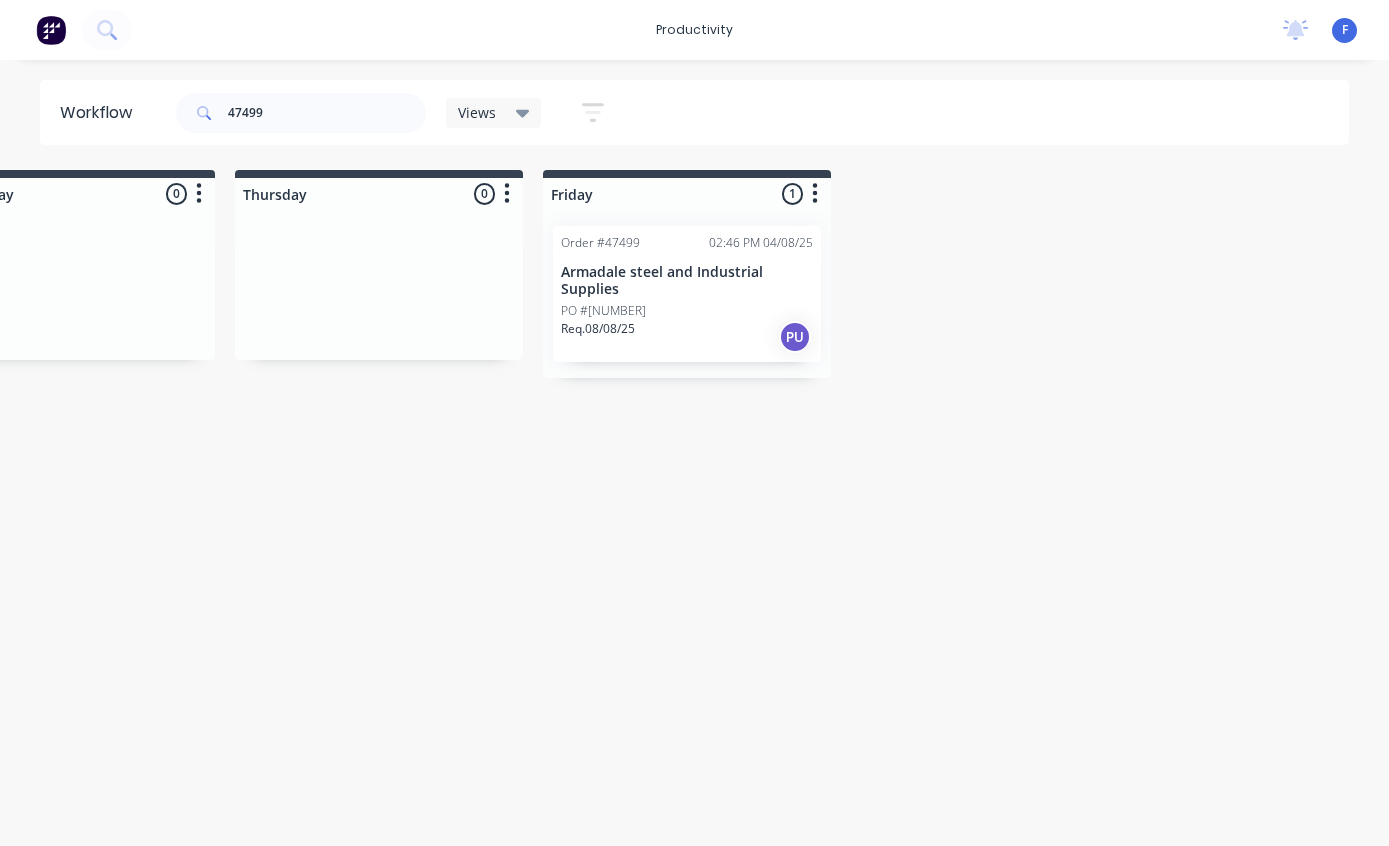 click on "Order # [NUMBER] [TIME] [DATE] [COMPANY] PO #[NUMBER] Req. [DATE] PU" at bounding box center (687, 294) 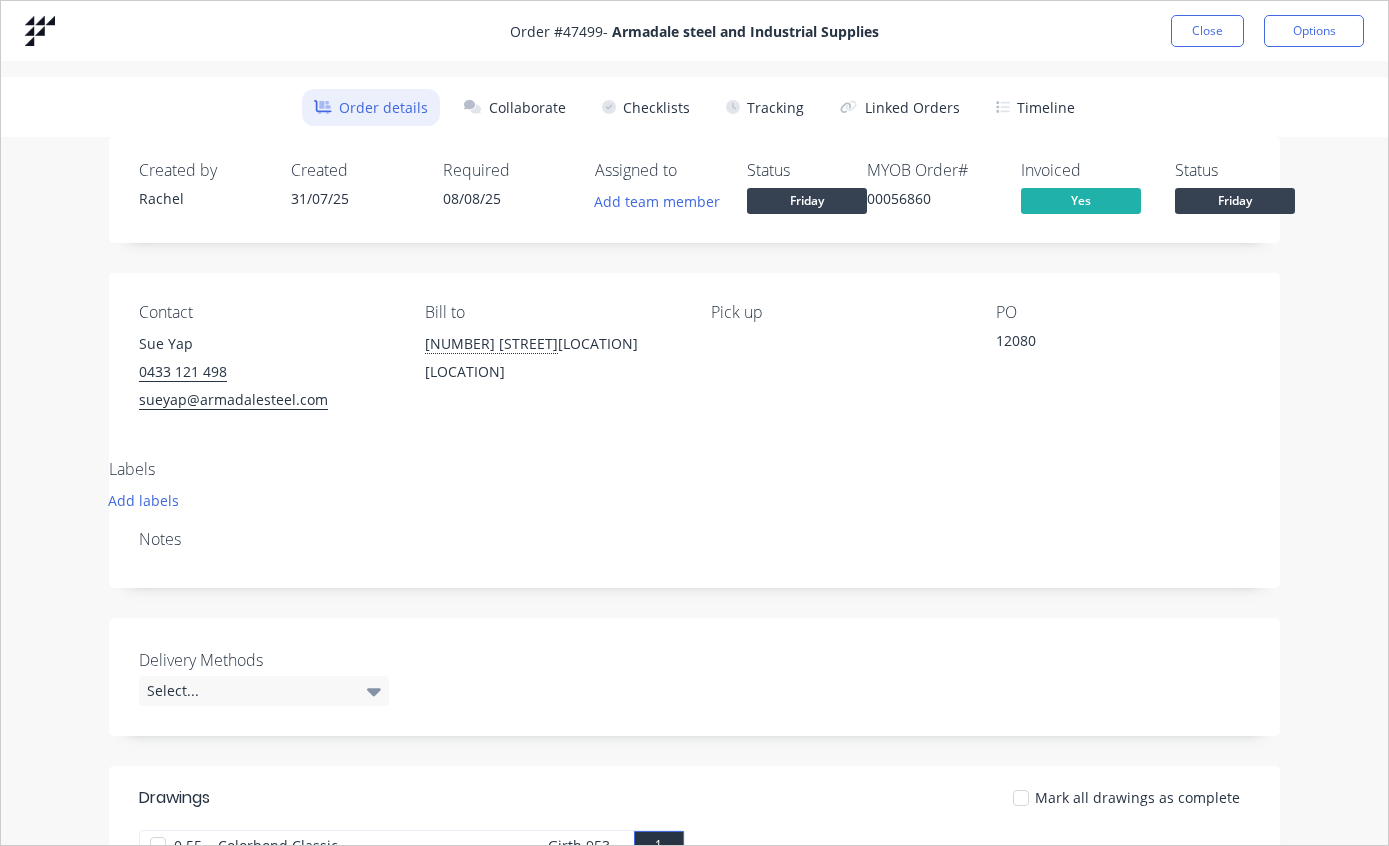 click on "Tracking" at bounding box center [765, 107] 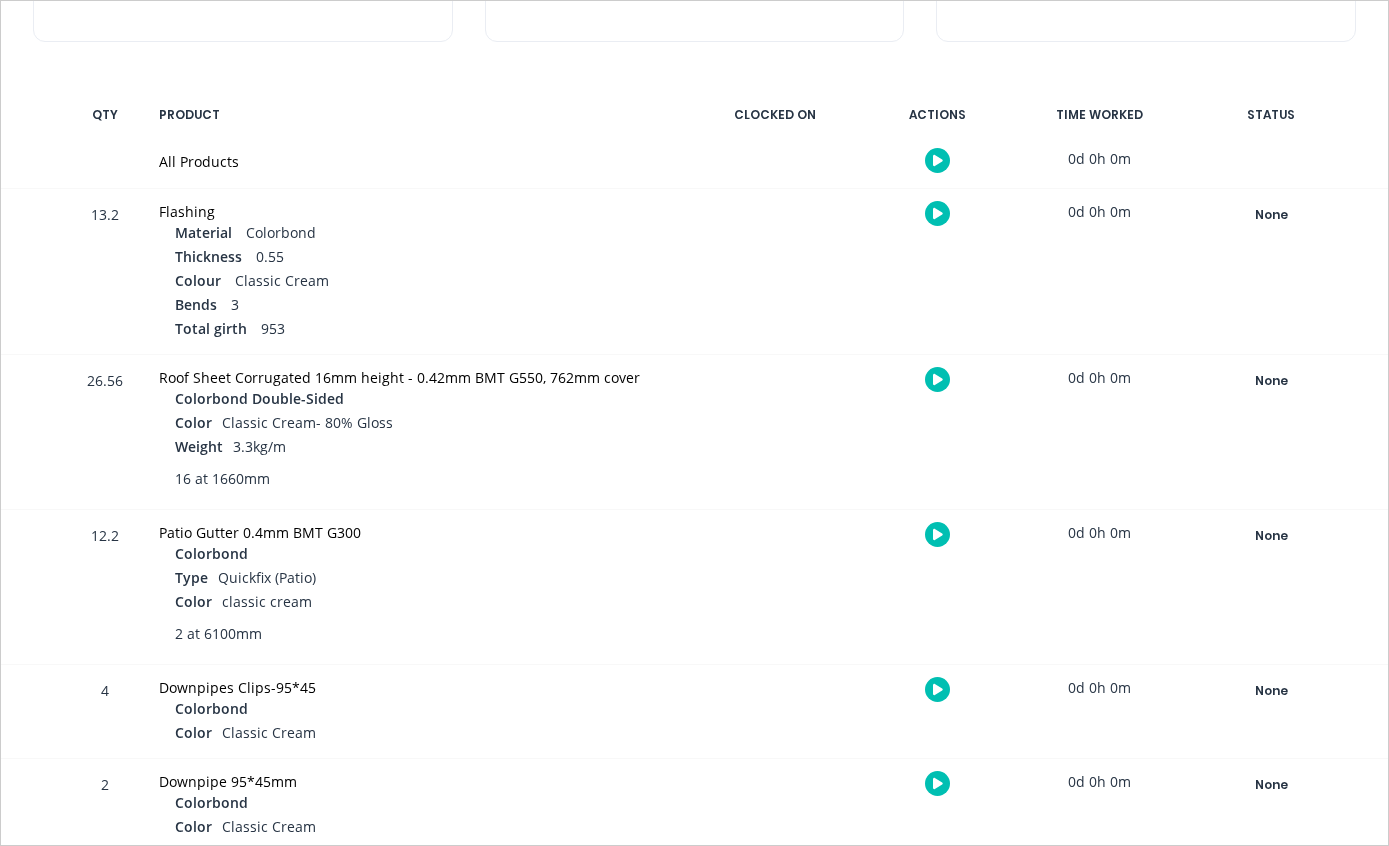 scroll, scrollTop: 343, scrollLeft: 0, axis: vertical 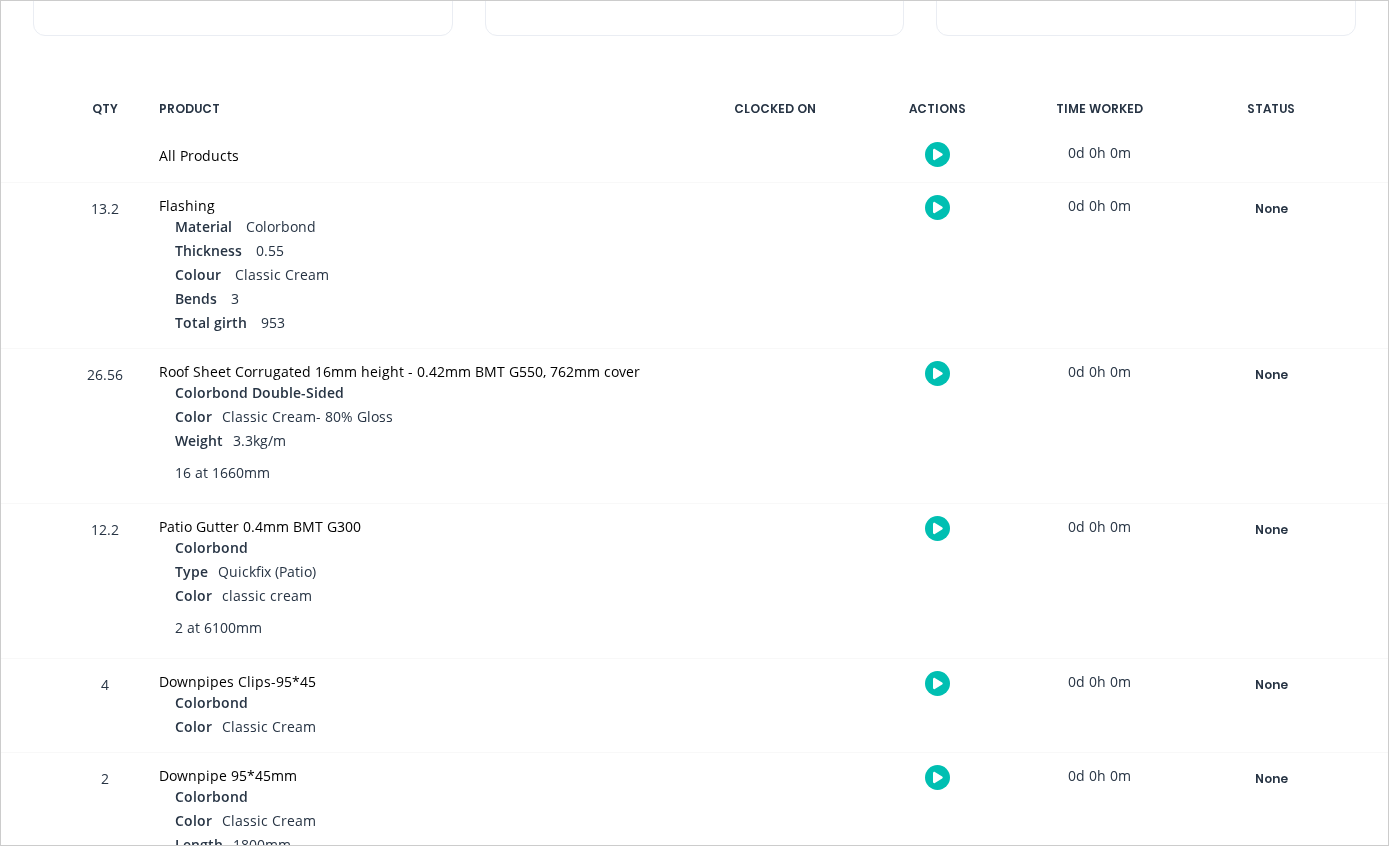 click on "None" at bounding box center (1271, 209) 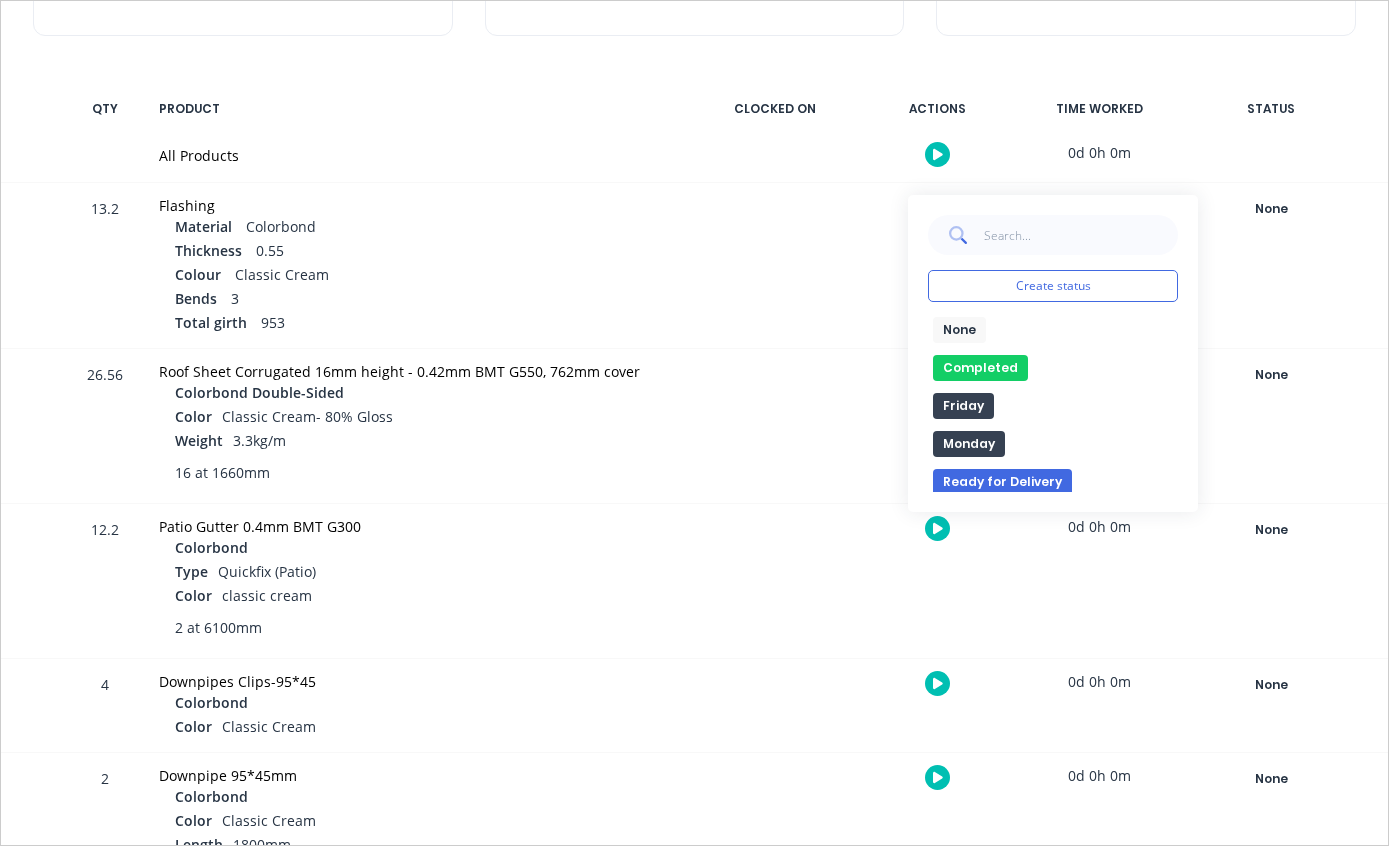 click on "None   edit Completed   edit Friday   Monday   Ready for Delivery    Ready To Pick Up   Submitted   Thursday   Tuesday   Wednesday" at bounding box center (1053, 404) 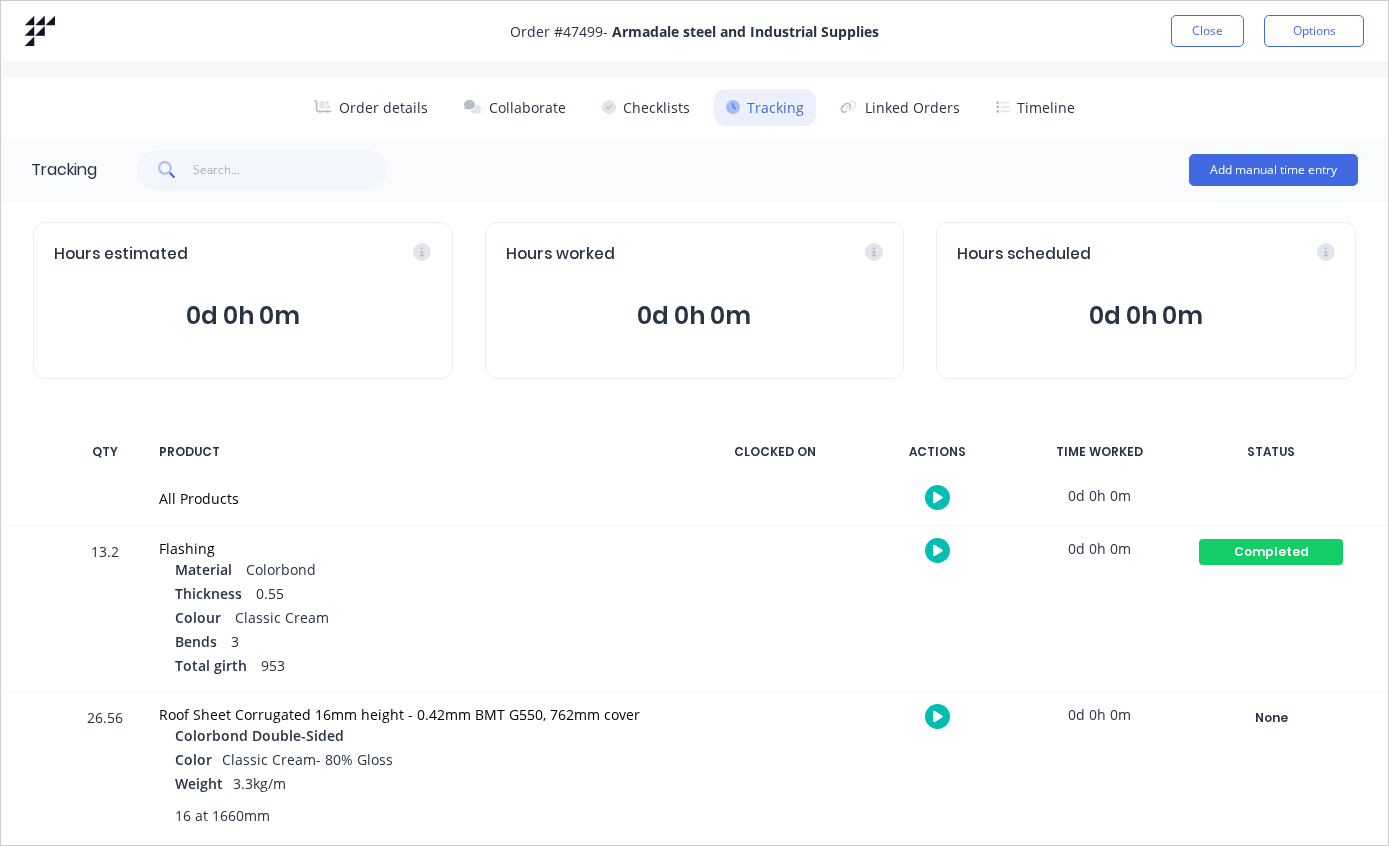 scroll, scrollTop: 0, scrollLeft: 0, axis: both 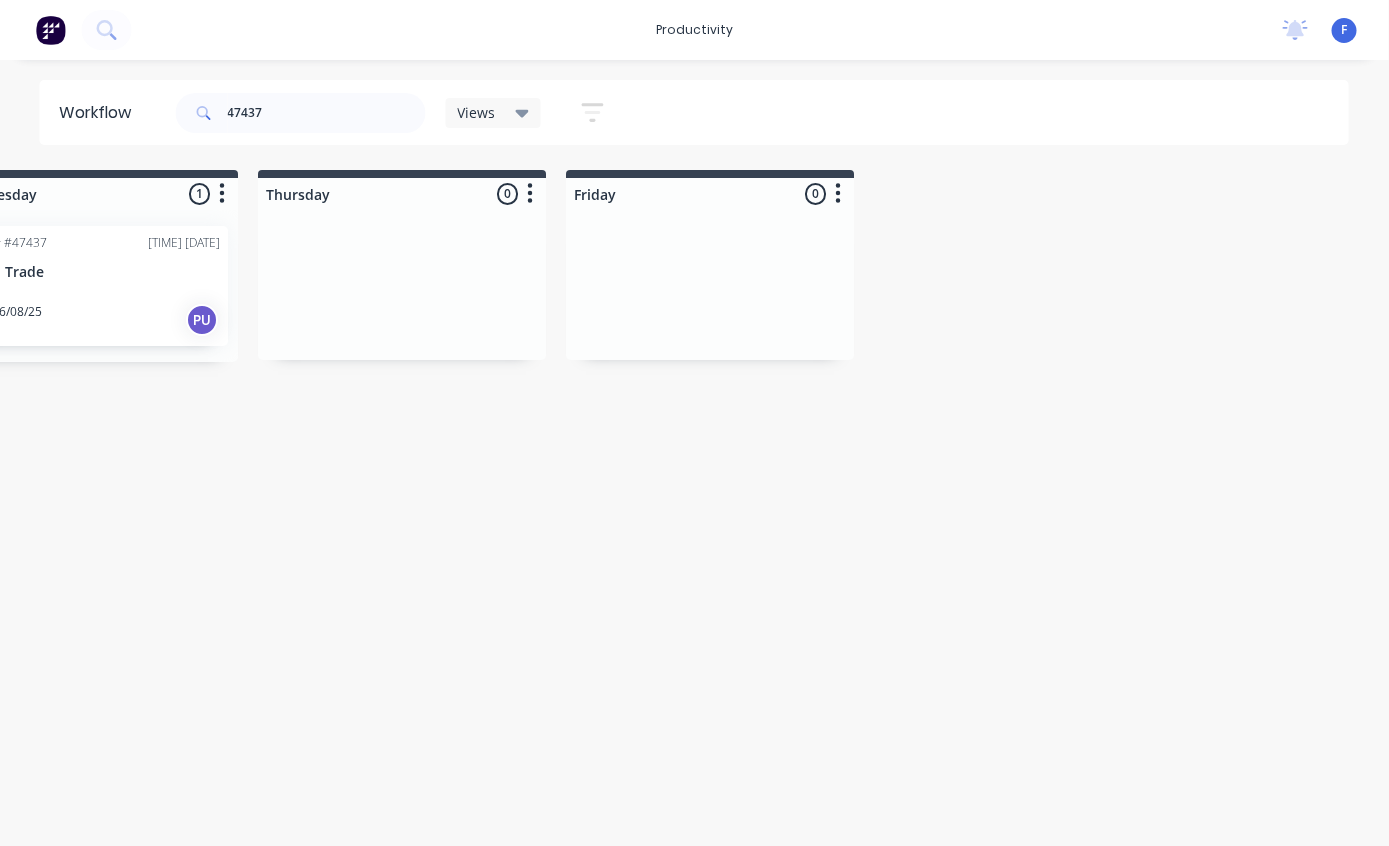 click on "Cash Trade" at bounding box center [95, 272] 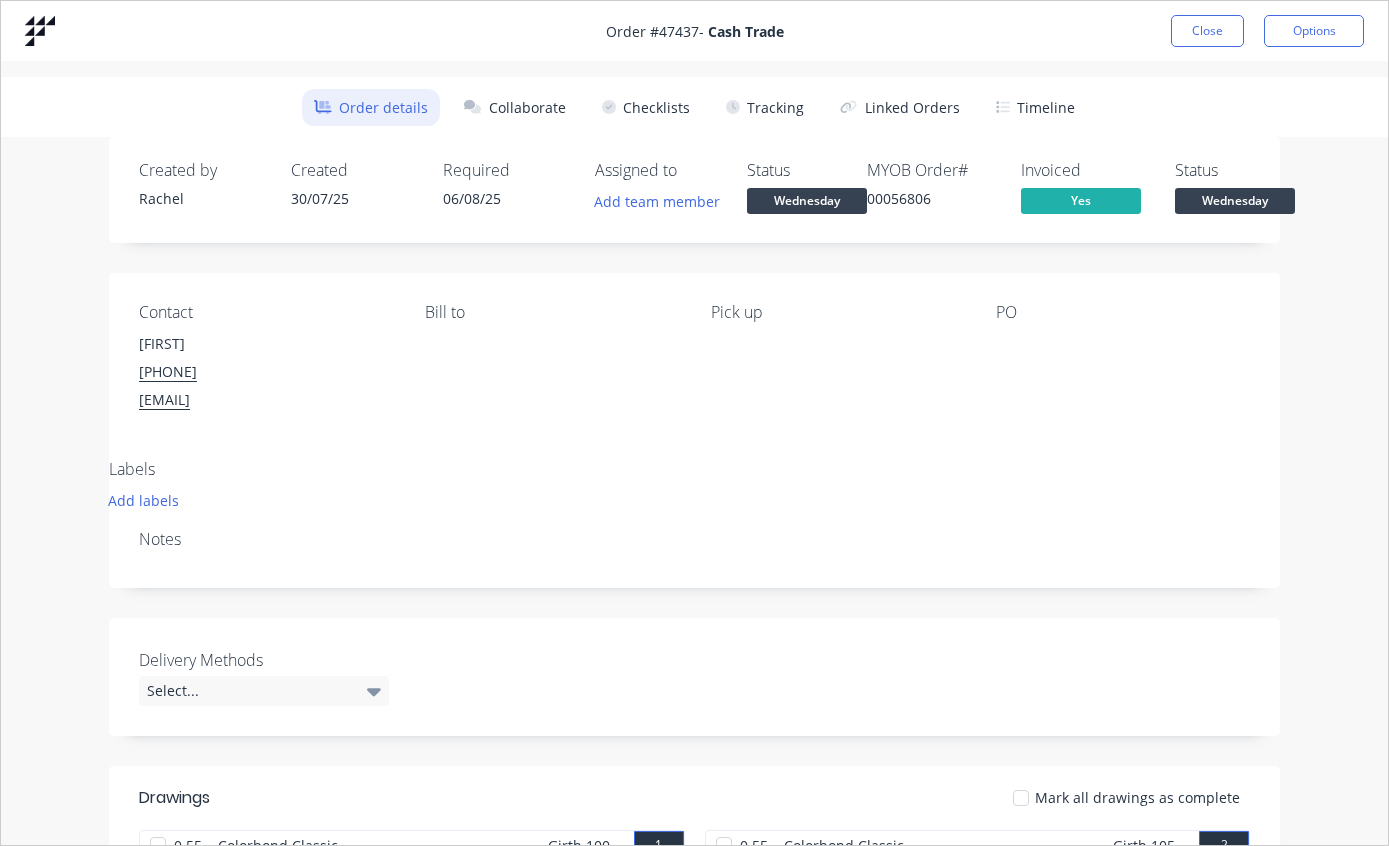 click on "Tracking" at bounding box center [765, 107] 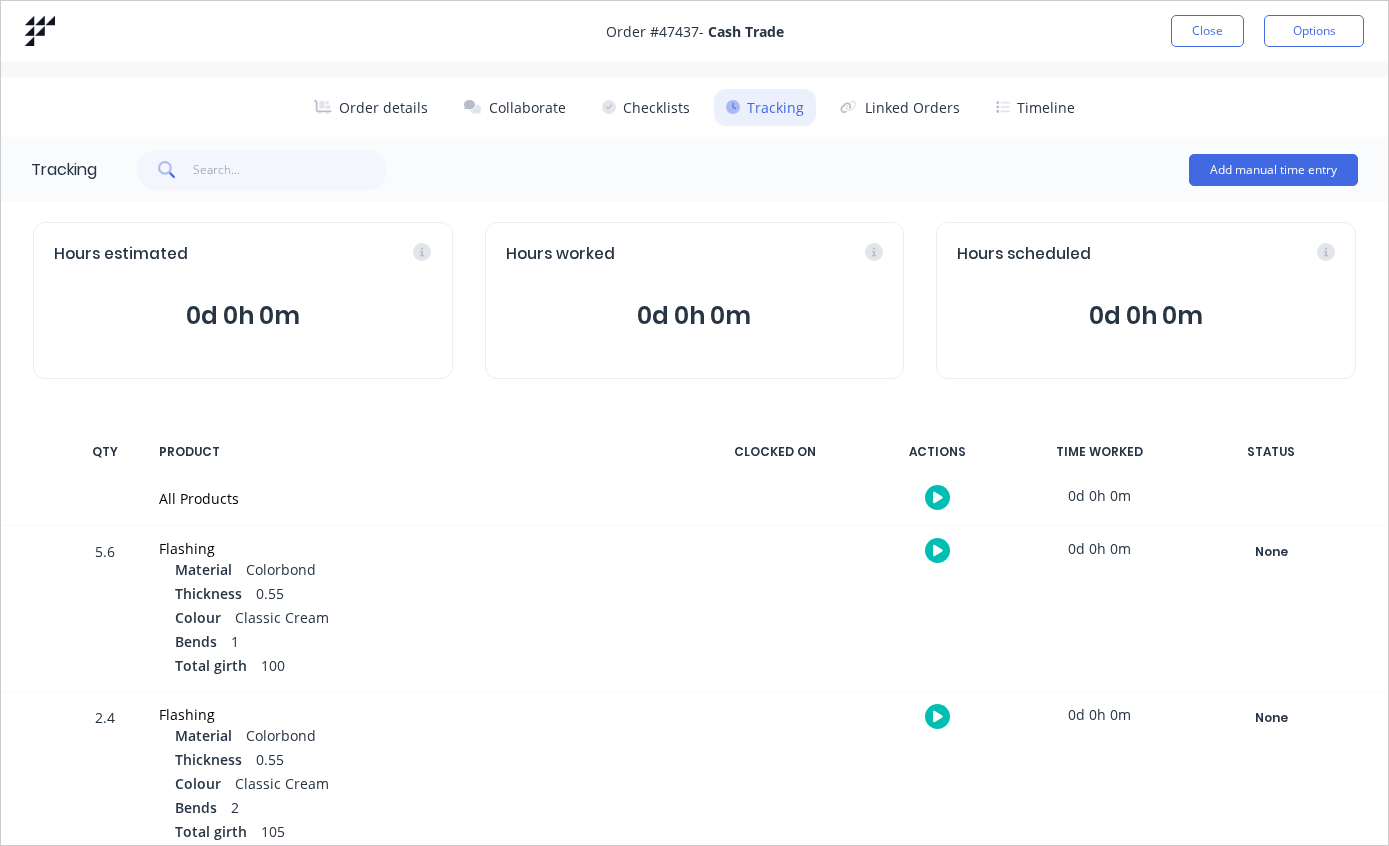 scroll, scrollTop: 0, scrollLeft: 0, axis: both 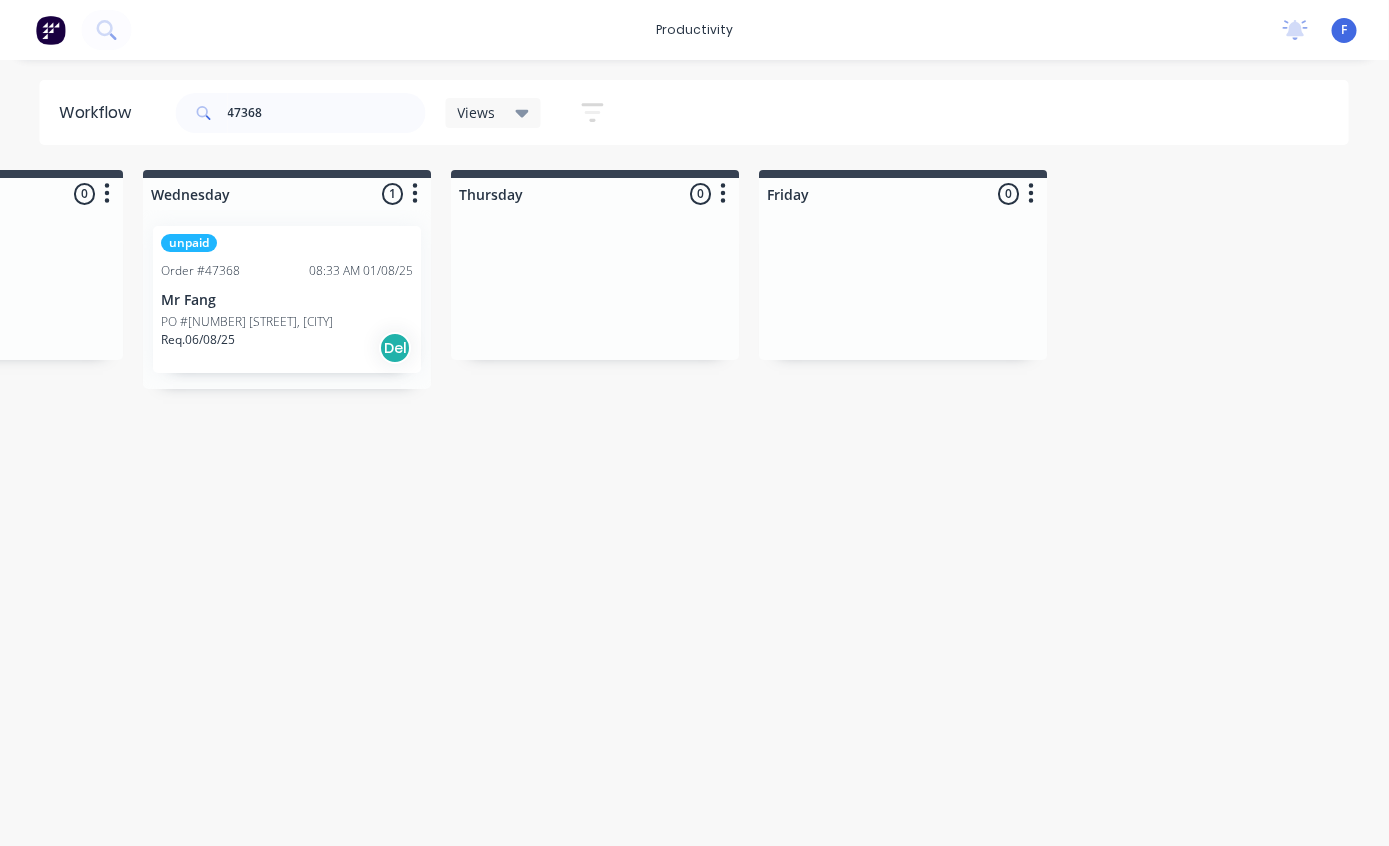 click on "Mr Fang" at bounding box center [288, 300] 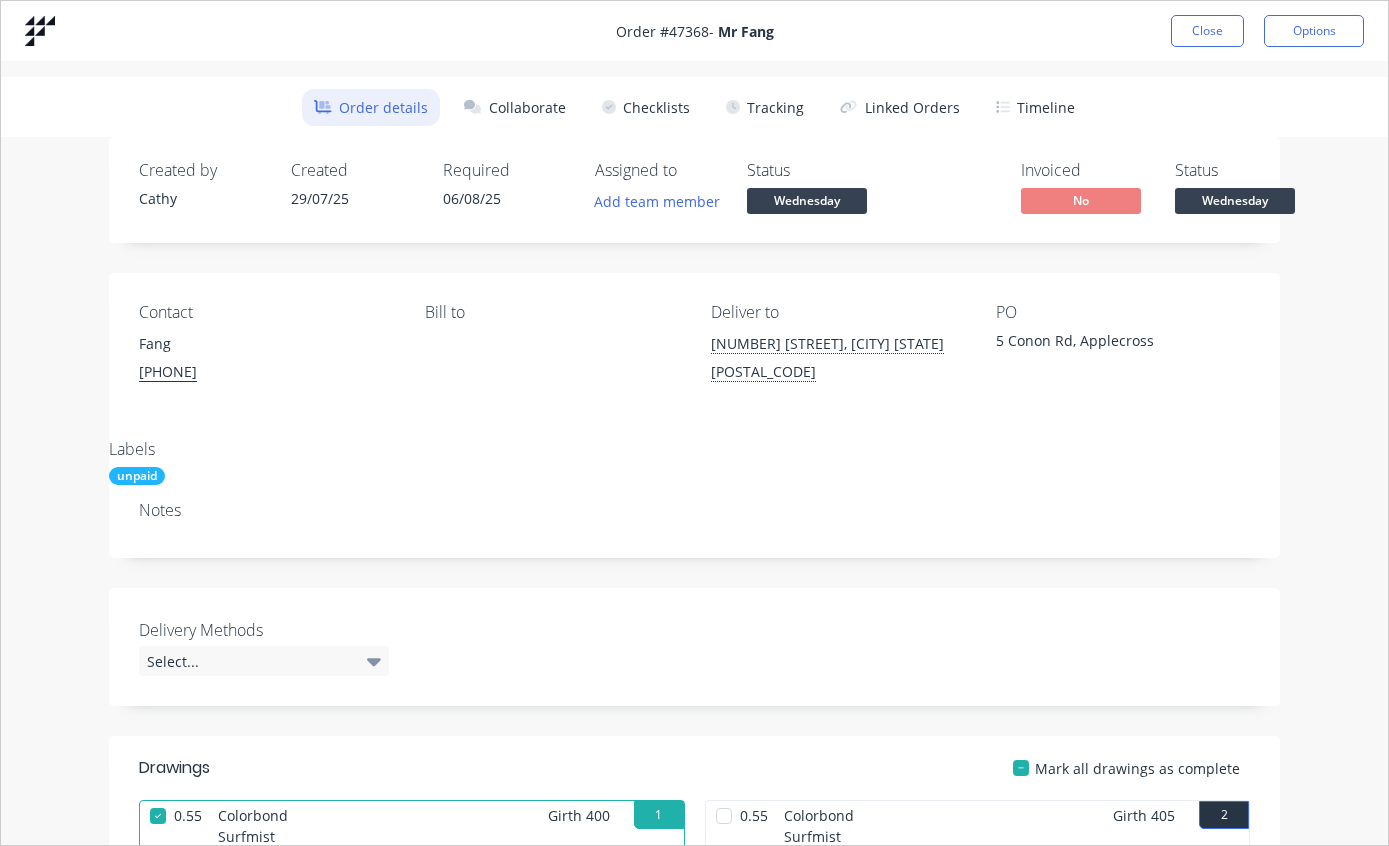 scroll, scrollTop: 0, scrollLeft: 0, axis: both 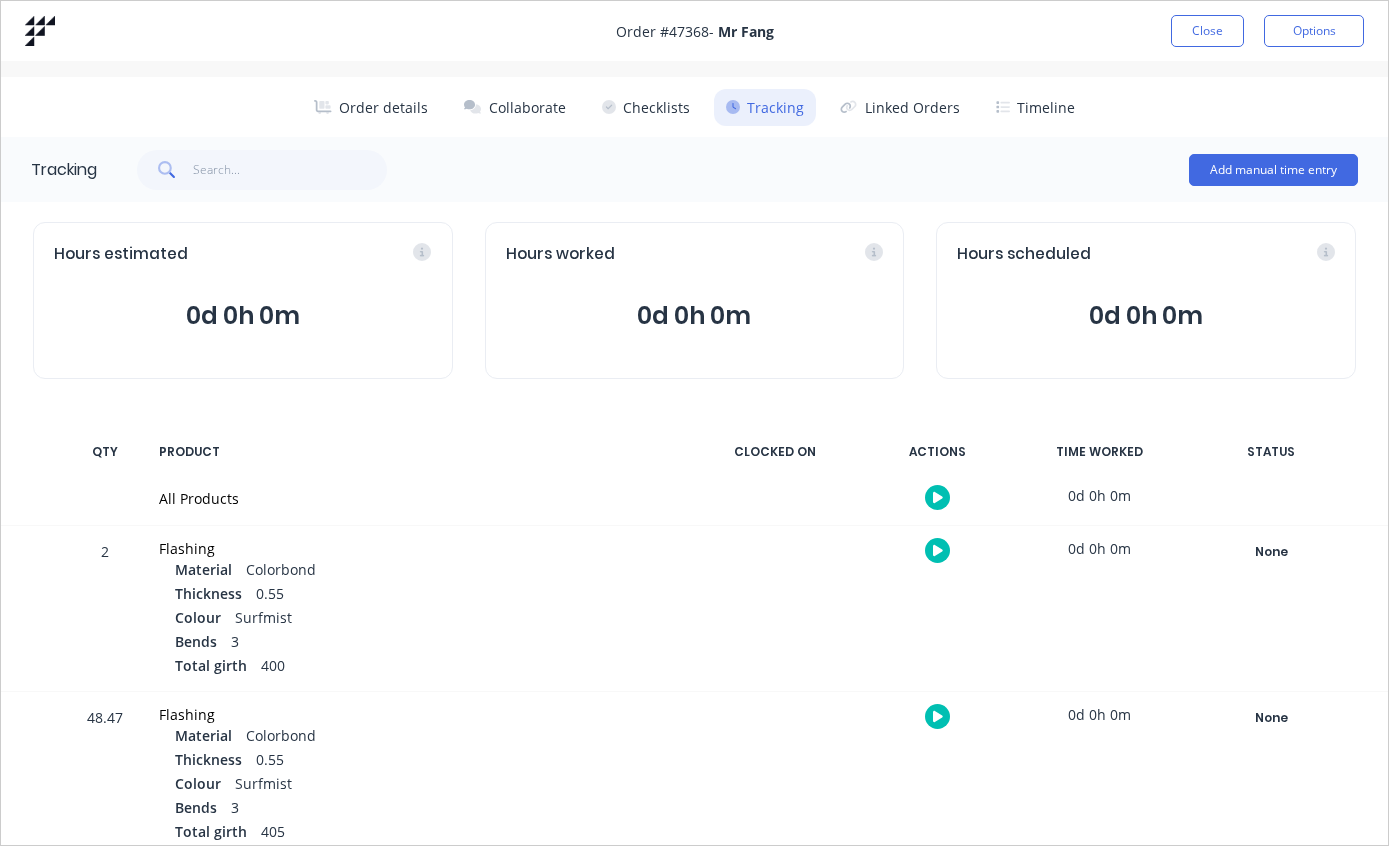 click on "Close" at bounding box center (1207, 31) 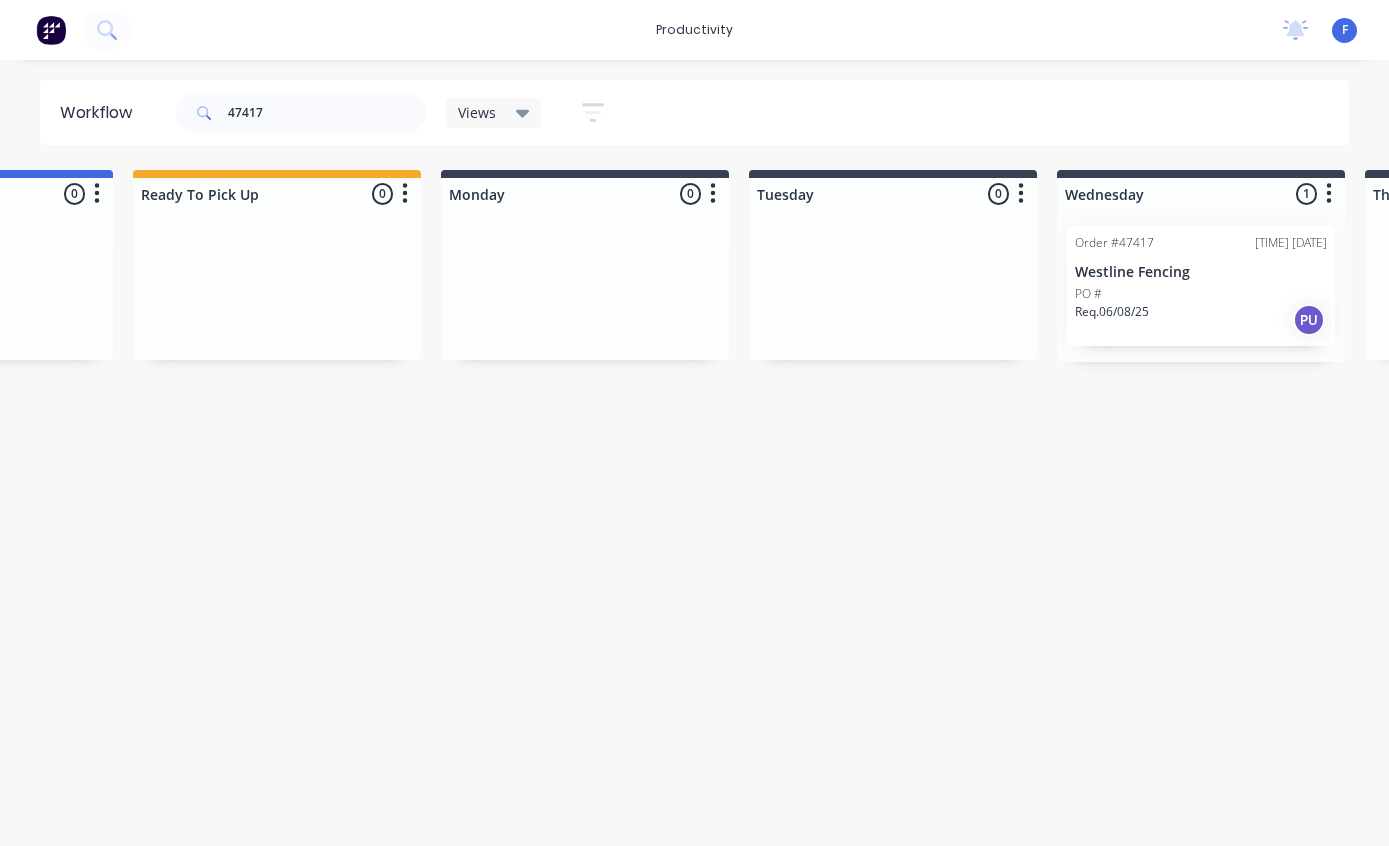 scroll, scrollTop: 0, scrollLeft: 1394, axis: horizontal 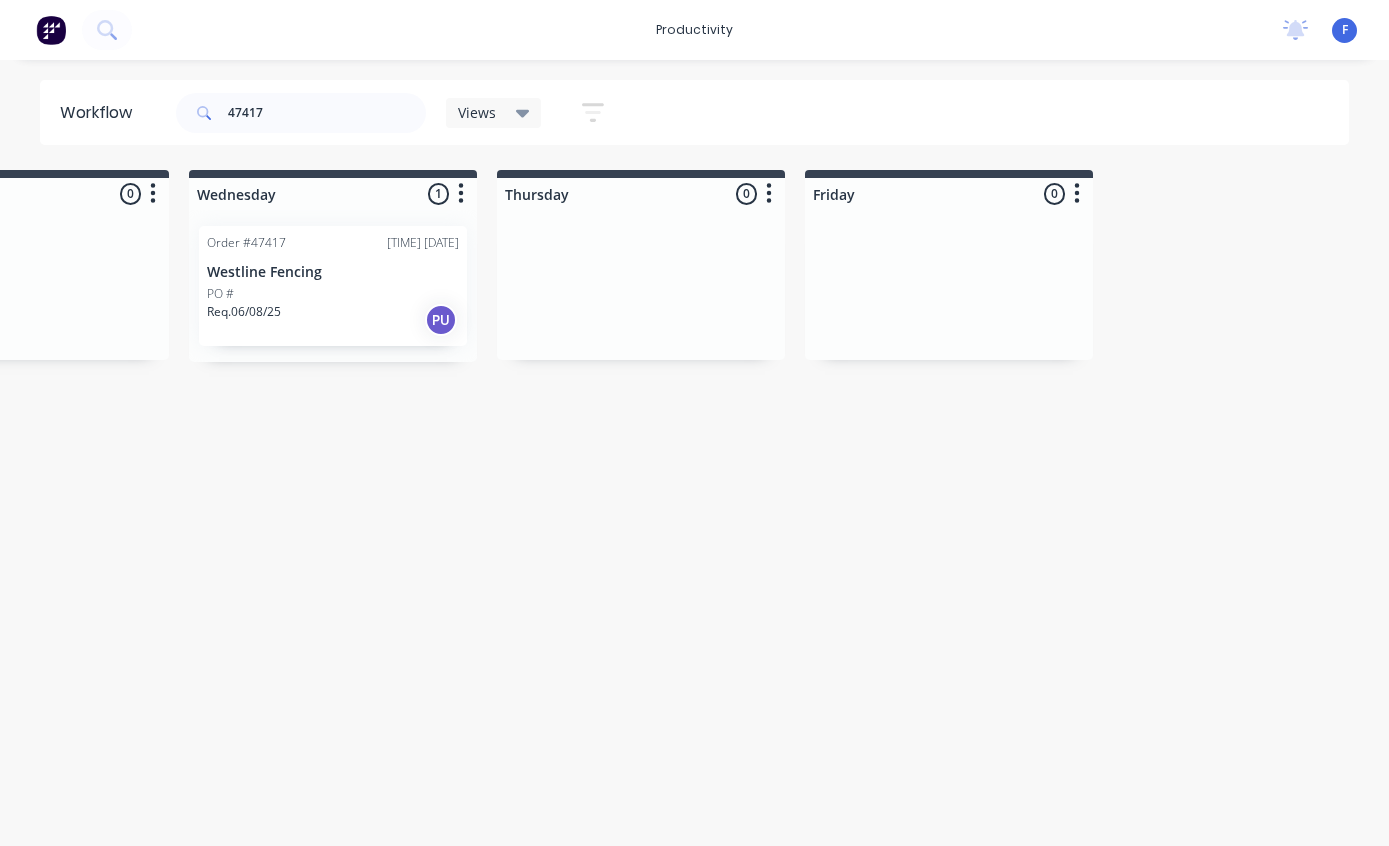 click on "PO #" at bounding box center (333, 294) 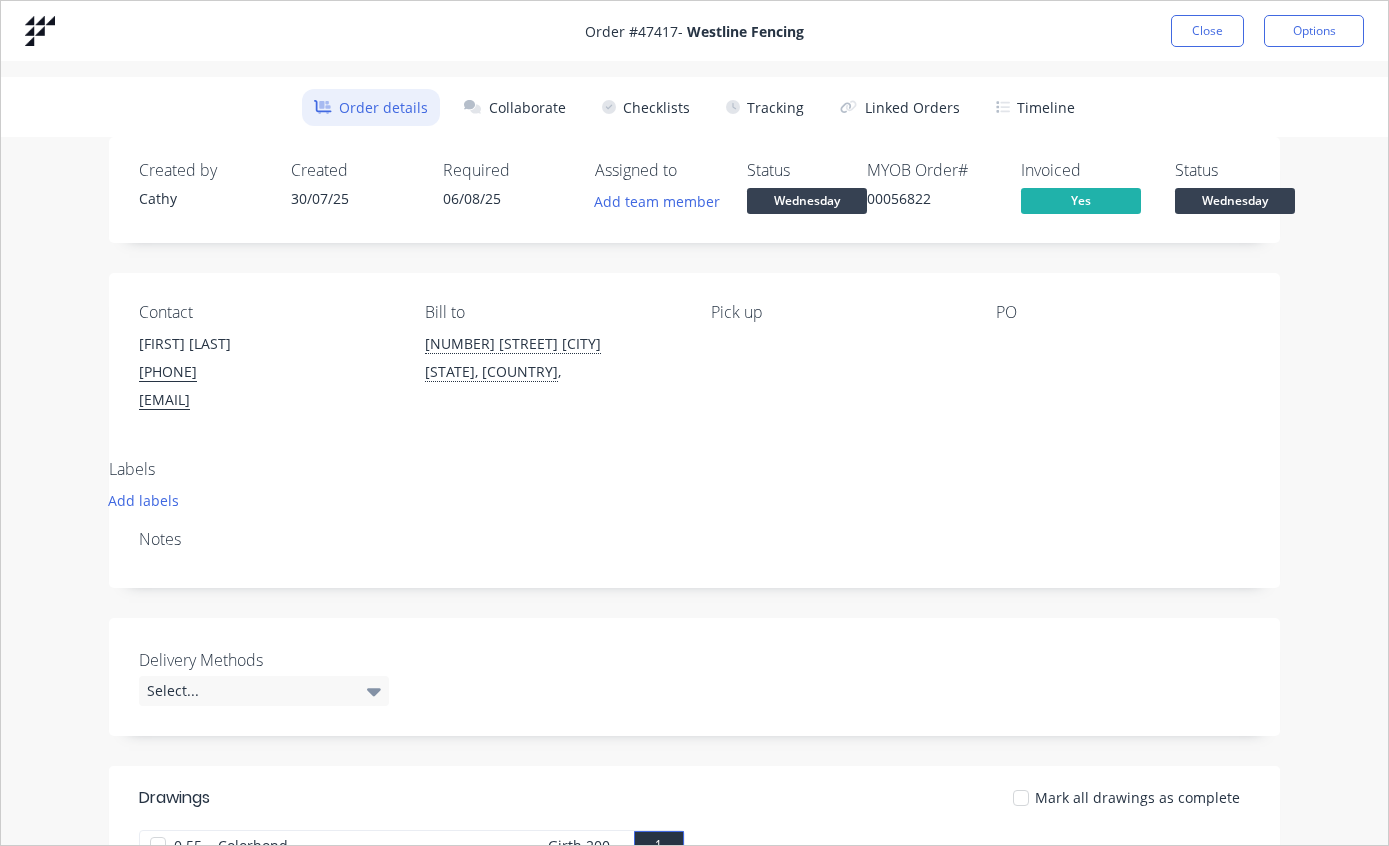 scroll, scrollTop: -1, scrollLeft: 0, axis: vertical 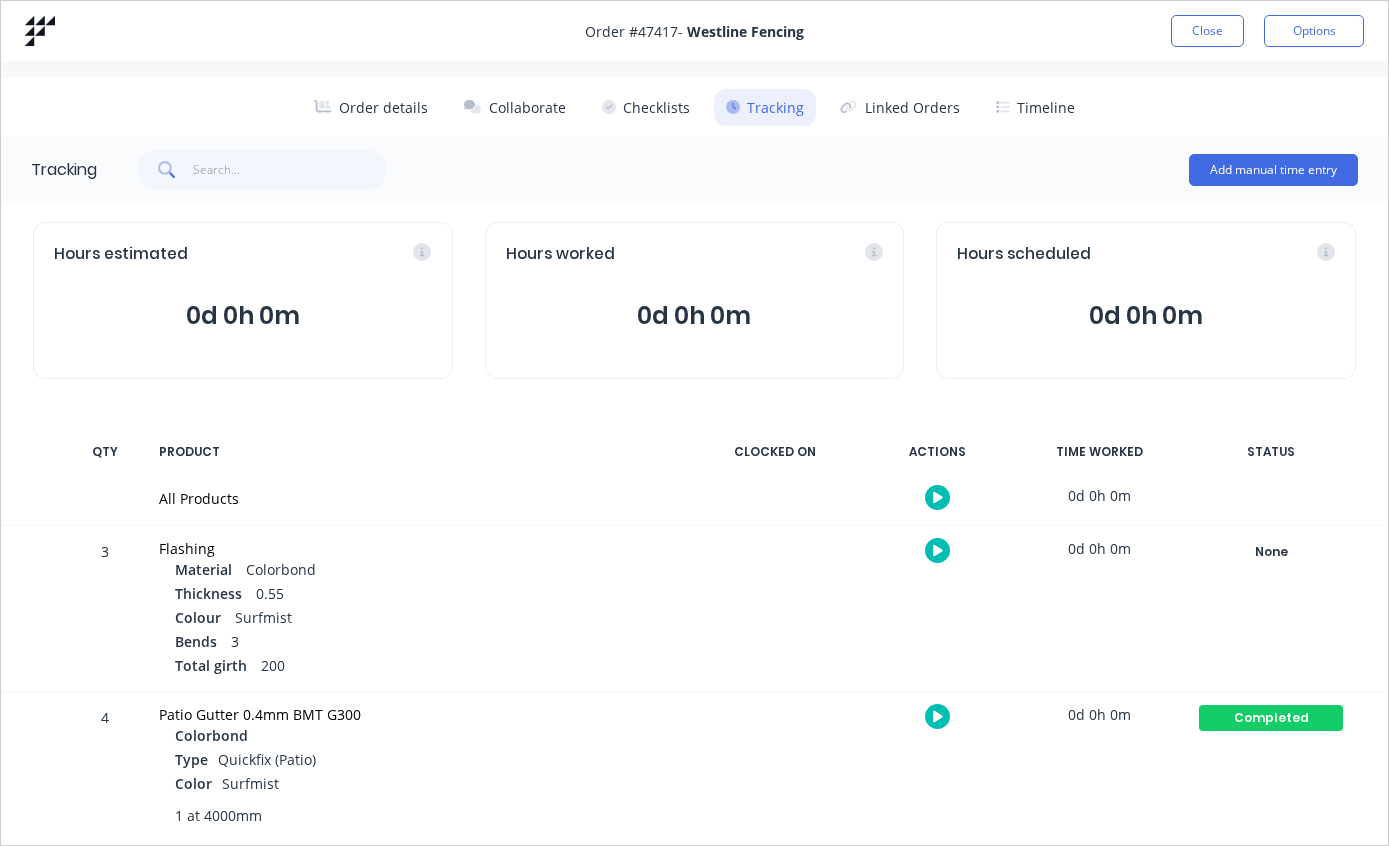 click on "Close" at bounding box center (1207, 31) 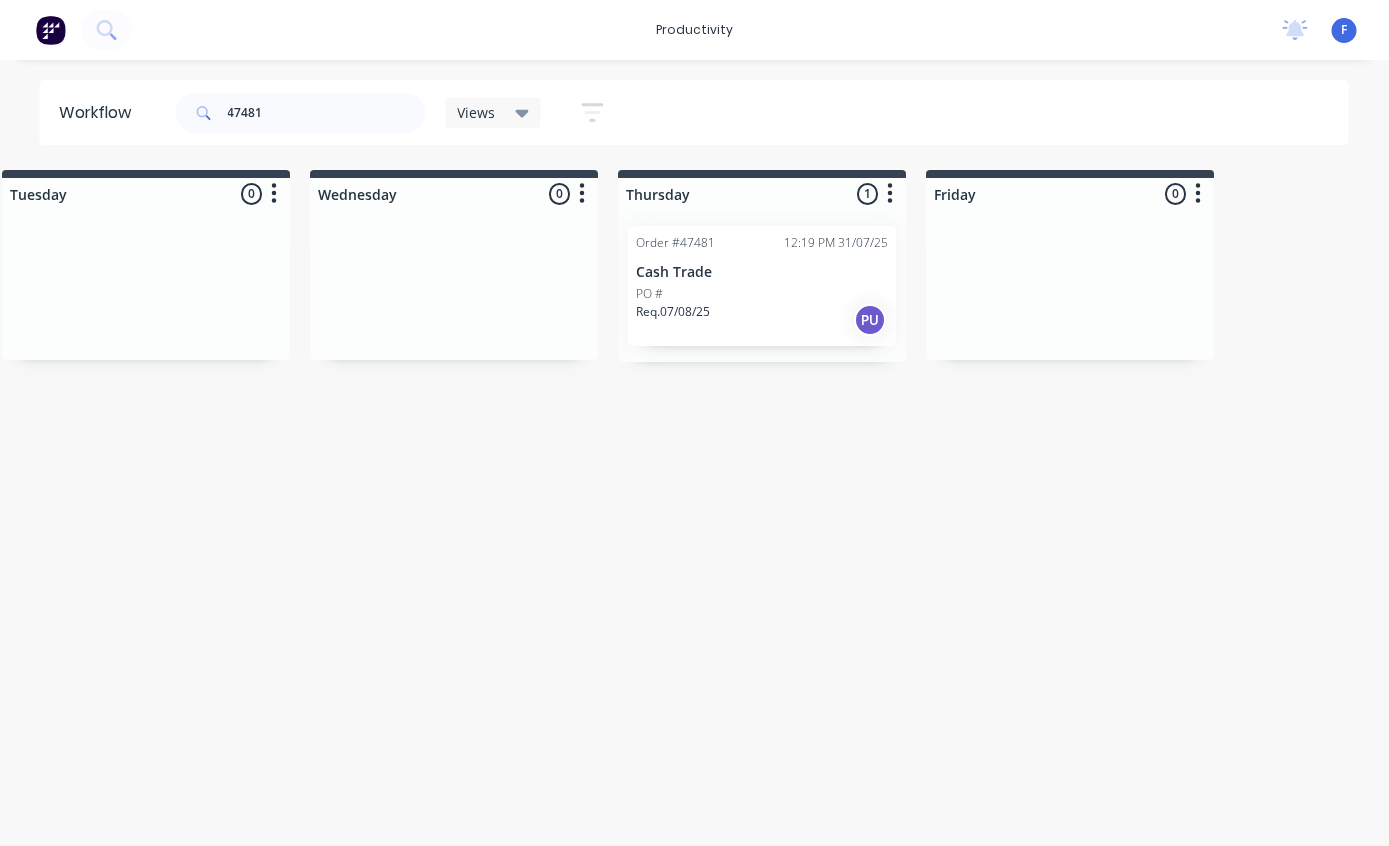 scroll, scrollTop: 0, scrollLeft: 1196, axis: horizontal 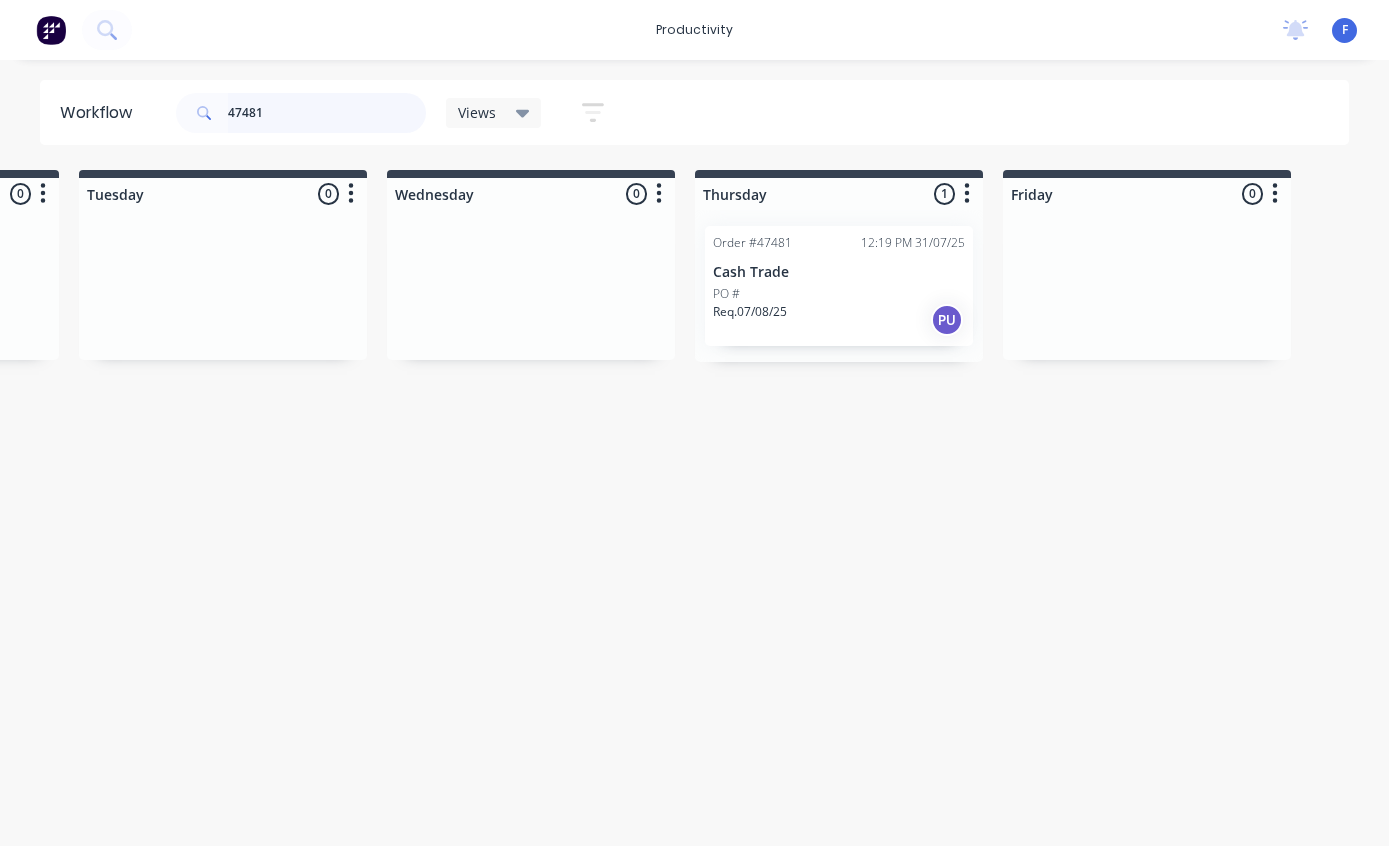 type on "47481" 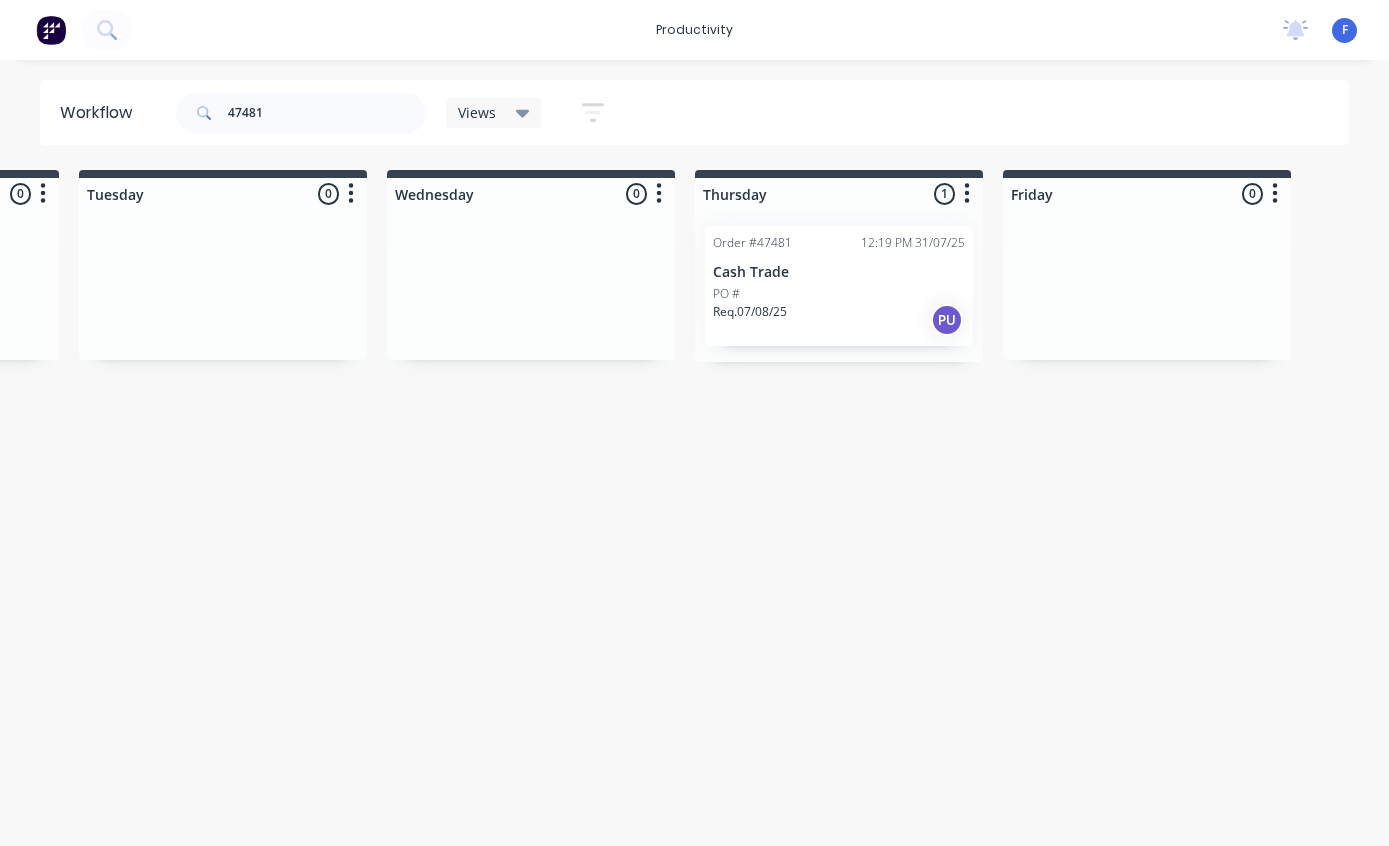 click on "Req. 07/08/25 PU" at bounding box center (839, 320) 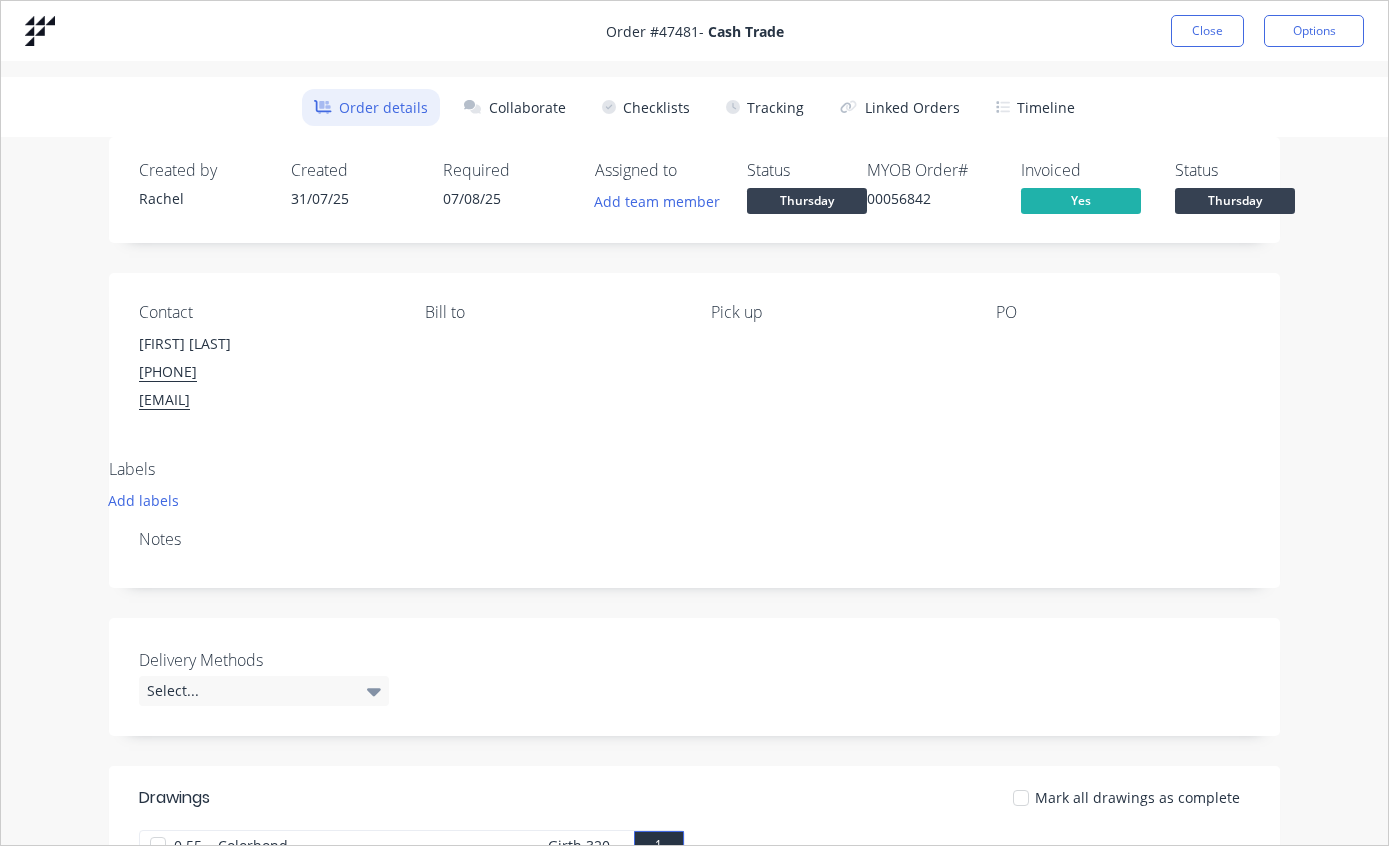 click on "Tracking" at bounding box center (765, 107) 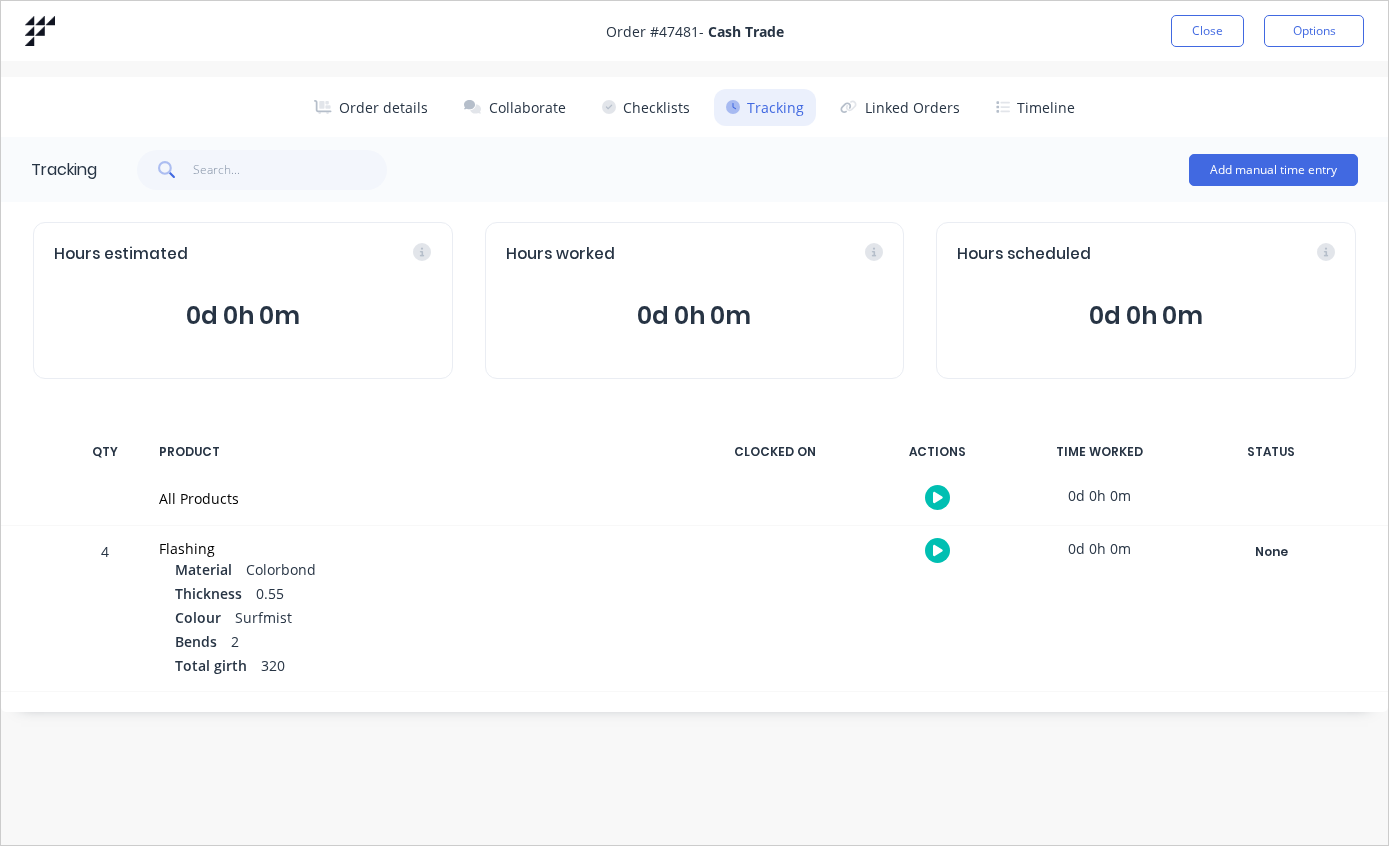 click on "Close" at bounding box center (1207, 31) 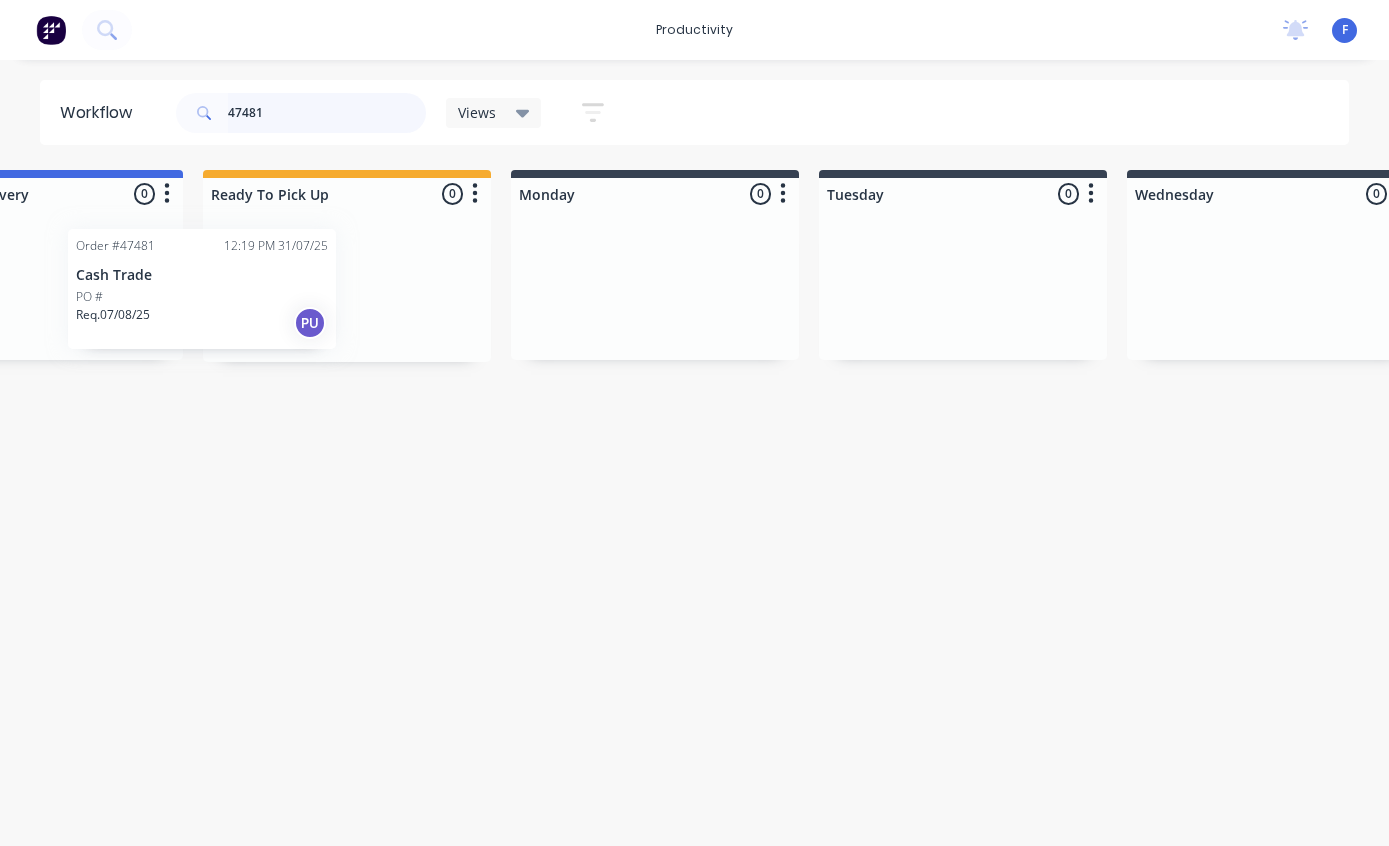 scroll, scrollTop: 0, scrollLeft: 448, axis: horizontal 